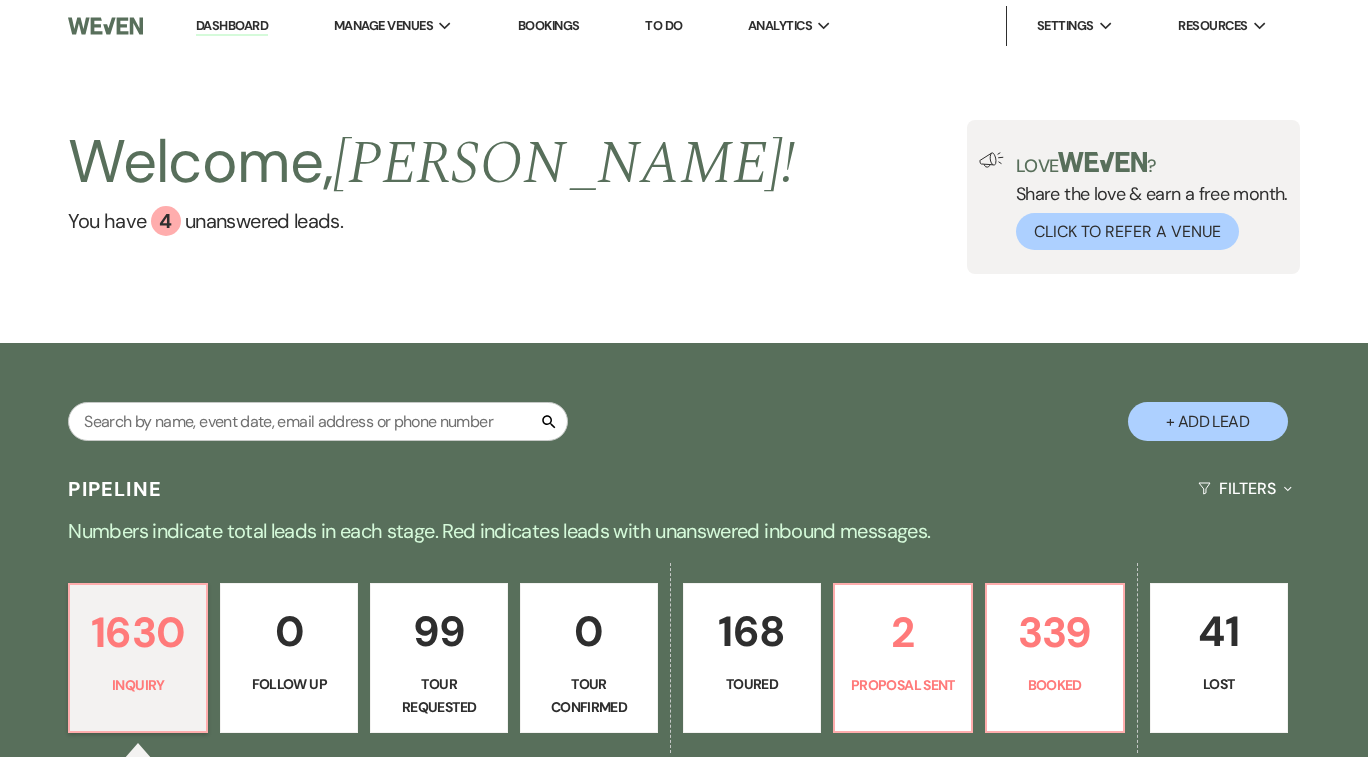 scroll, scrollTop: 0, scrollLeft: 0, axis: both 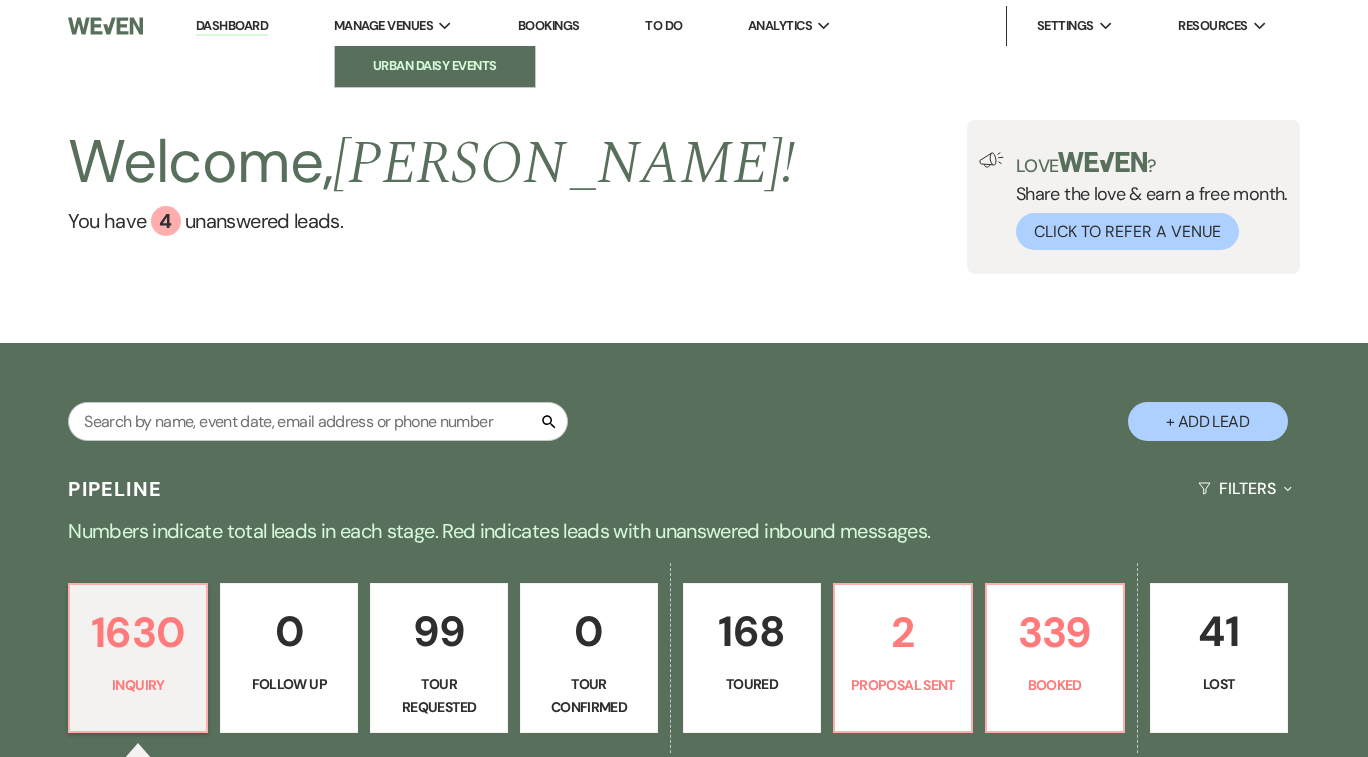 click on "Urban Daisy Events" at bounding box center (435, 66) 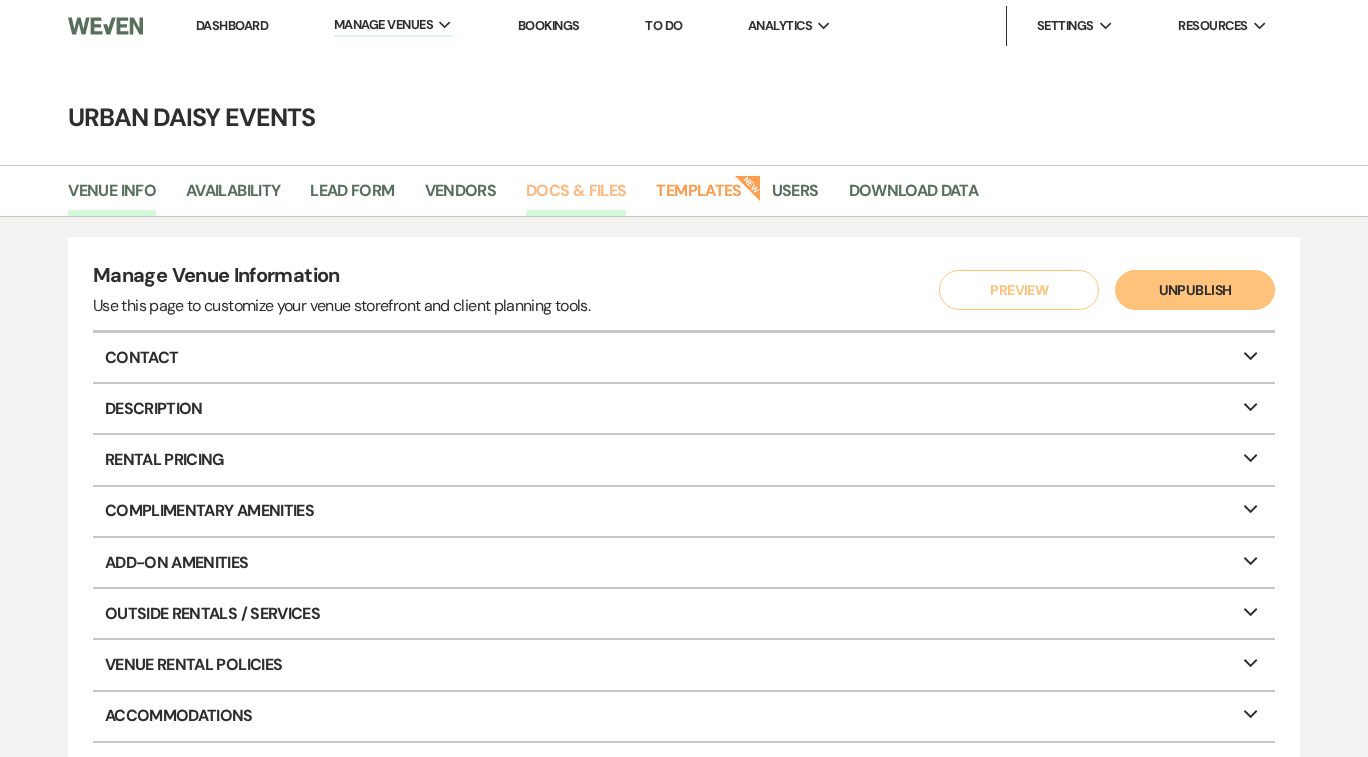 click on "Docs & Files" at bounding box center [576, 197] 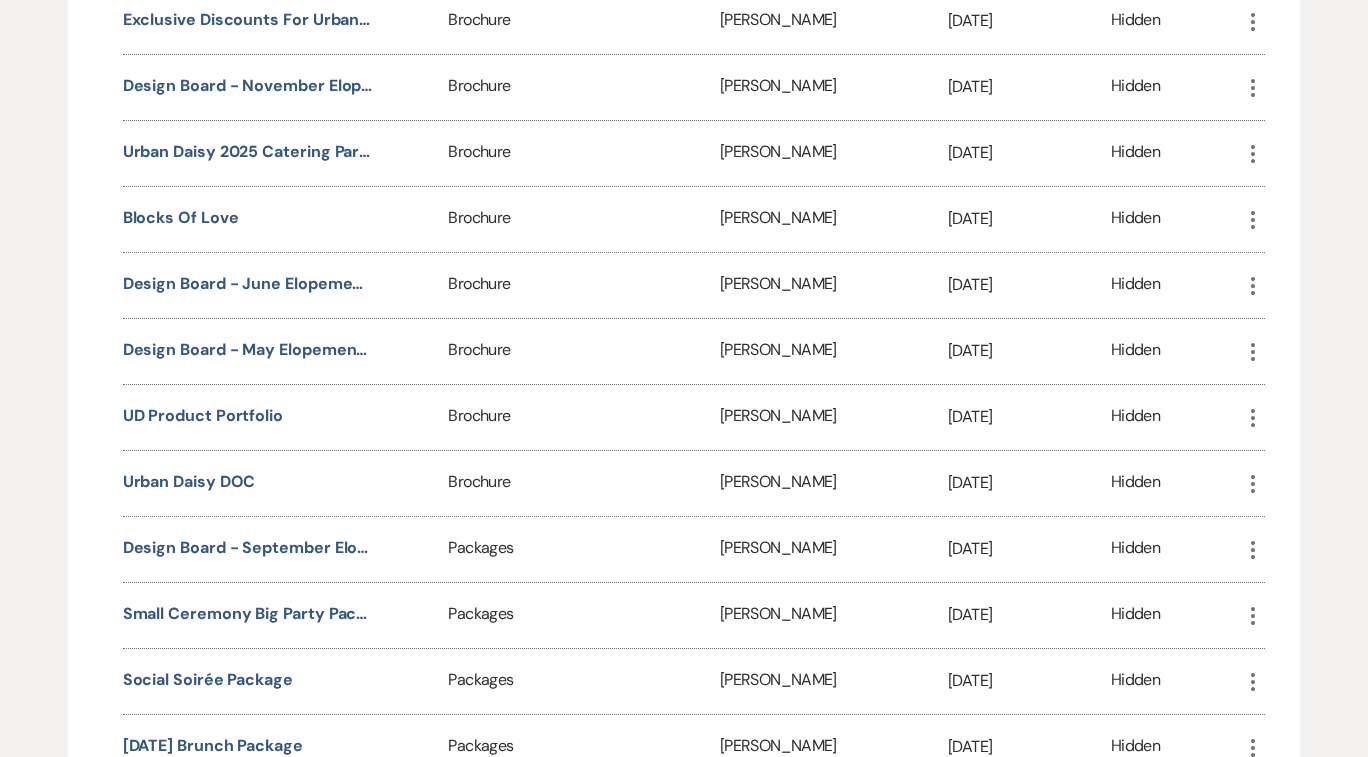 scroll, scrollTop: 2188, scrollLeft: 0, axis: vertical 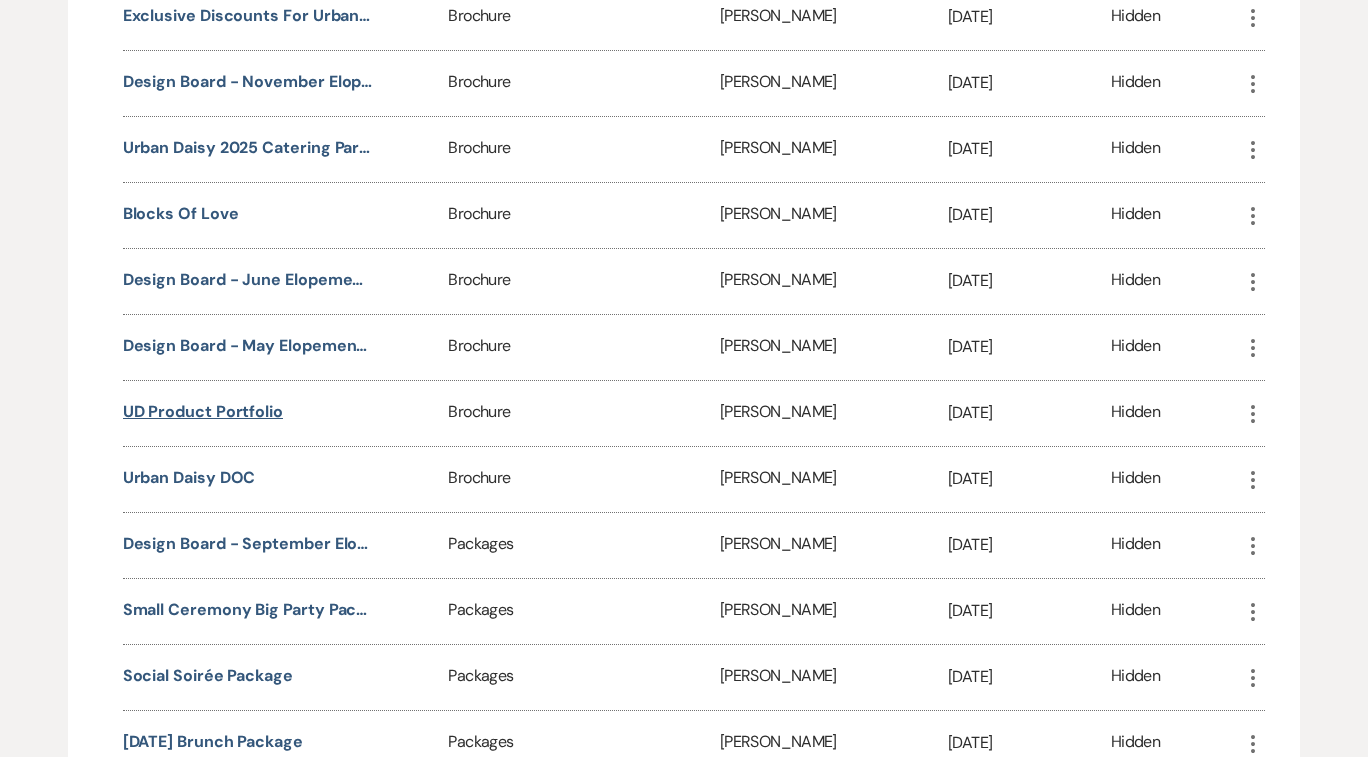 click on "UD Product Portfolio" at bounding box center (203, 412) 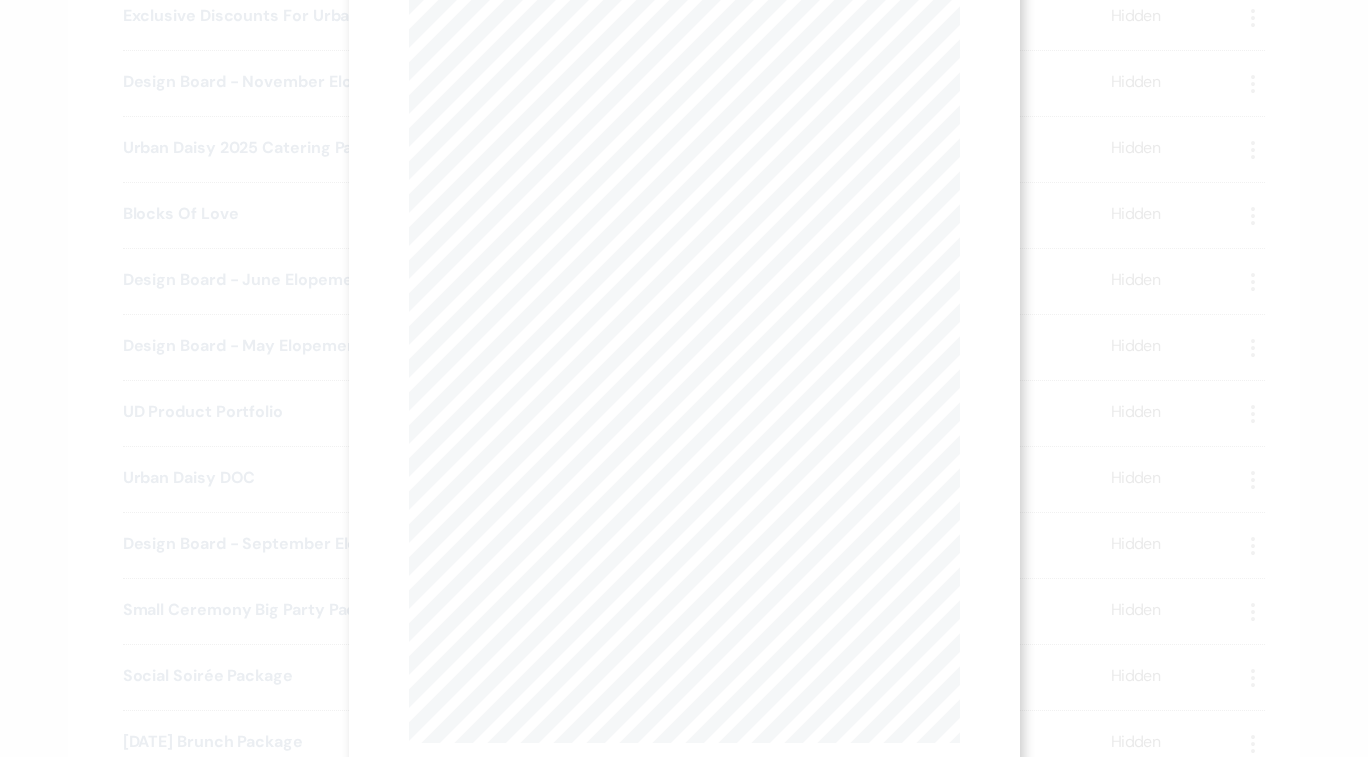 scroll, scrollTop: 0, scrollLeft: 0, axis: both 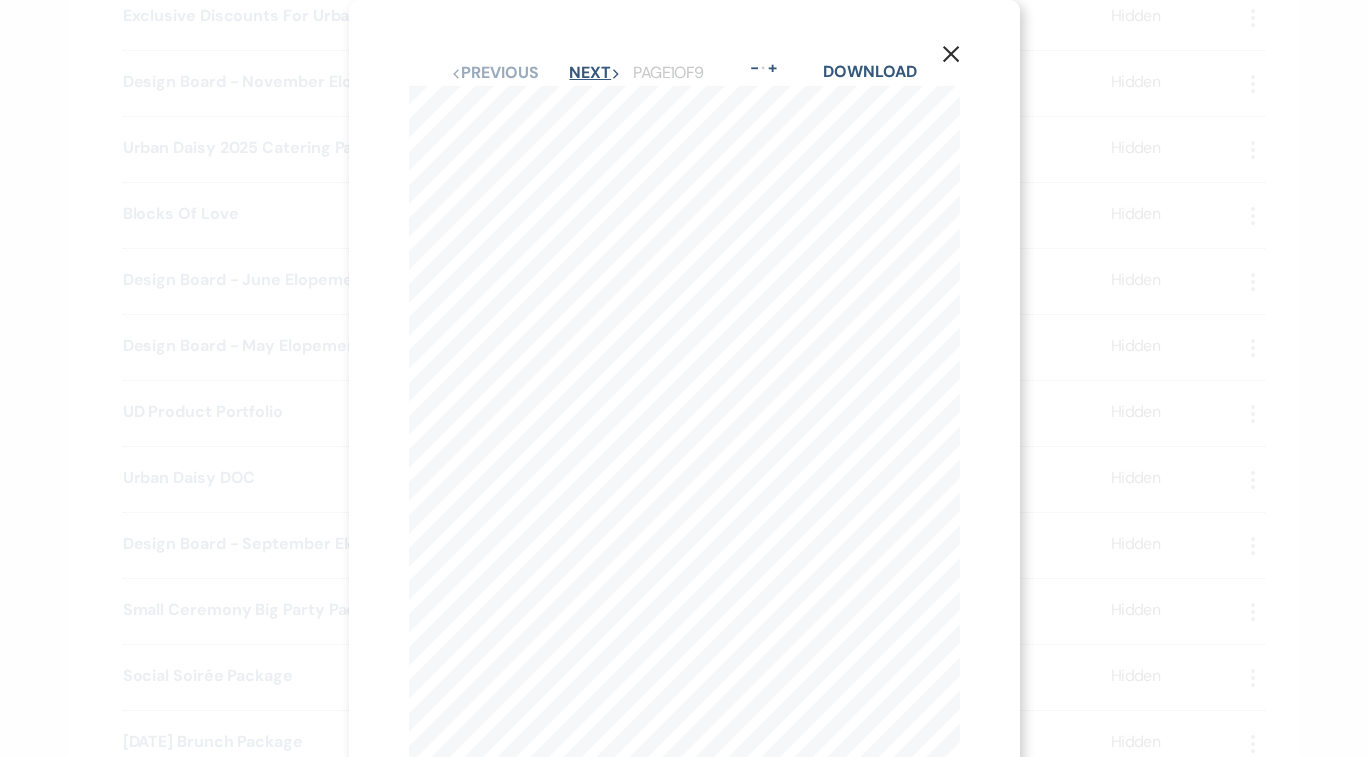click on "Next  Next" at bounding box center [595, 73] 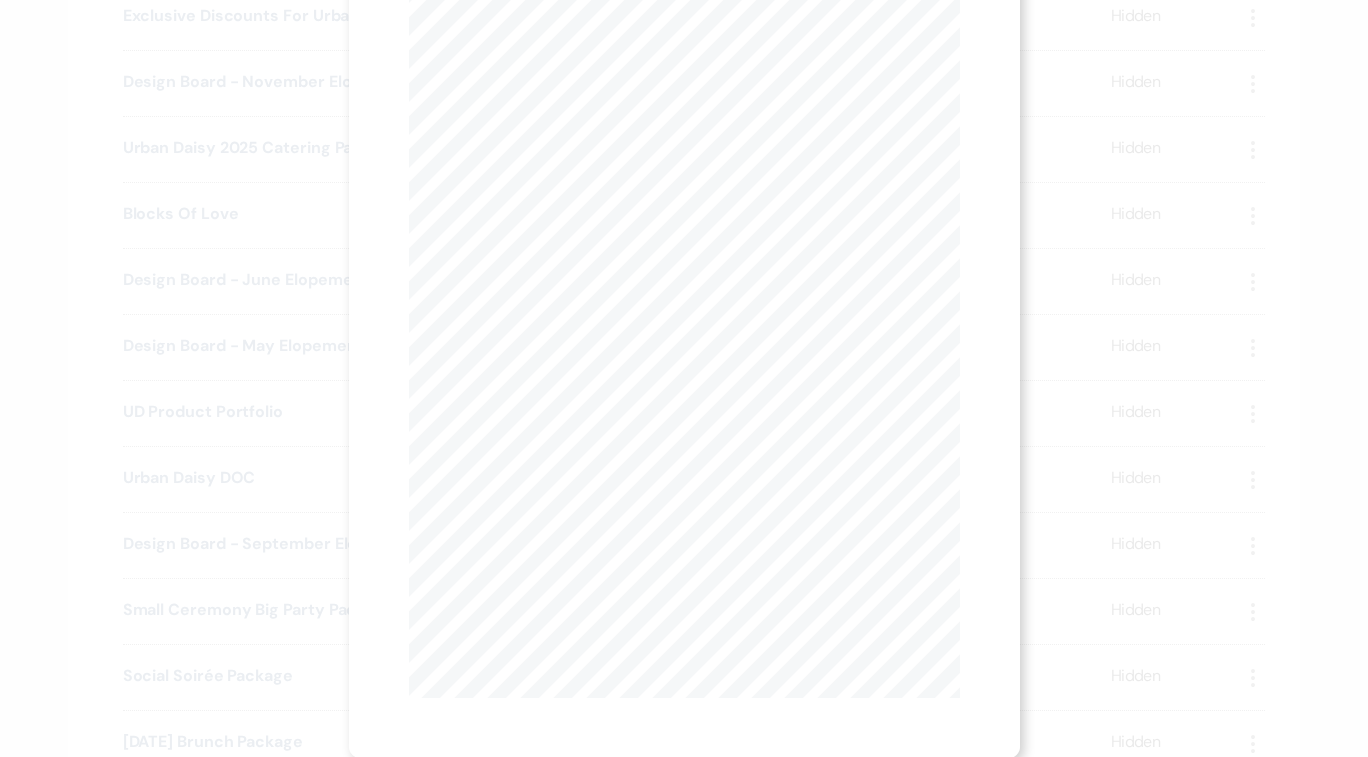 scroll, scrollTop: 0, scrollLeft: 0, axis: both 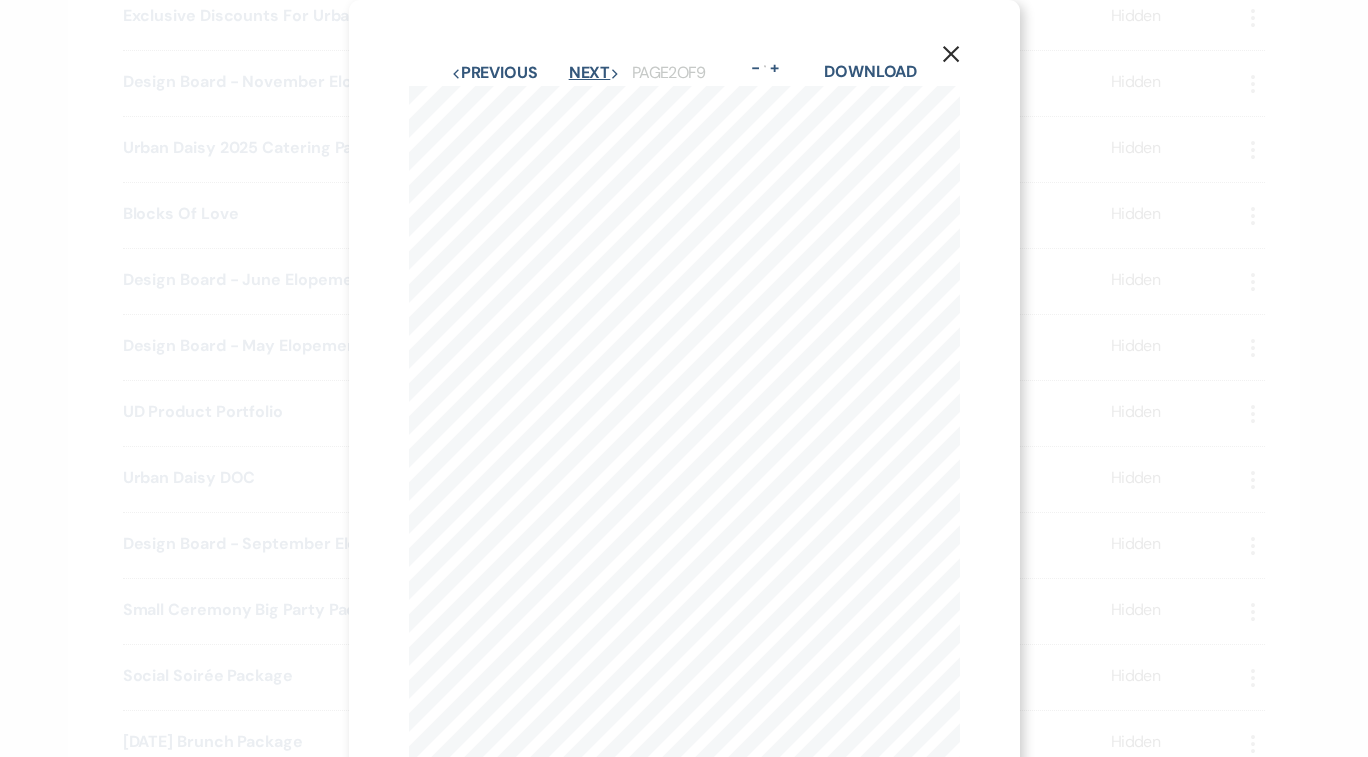 click on "Next  Next" at bounding box center (595, 73) 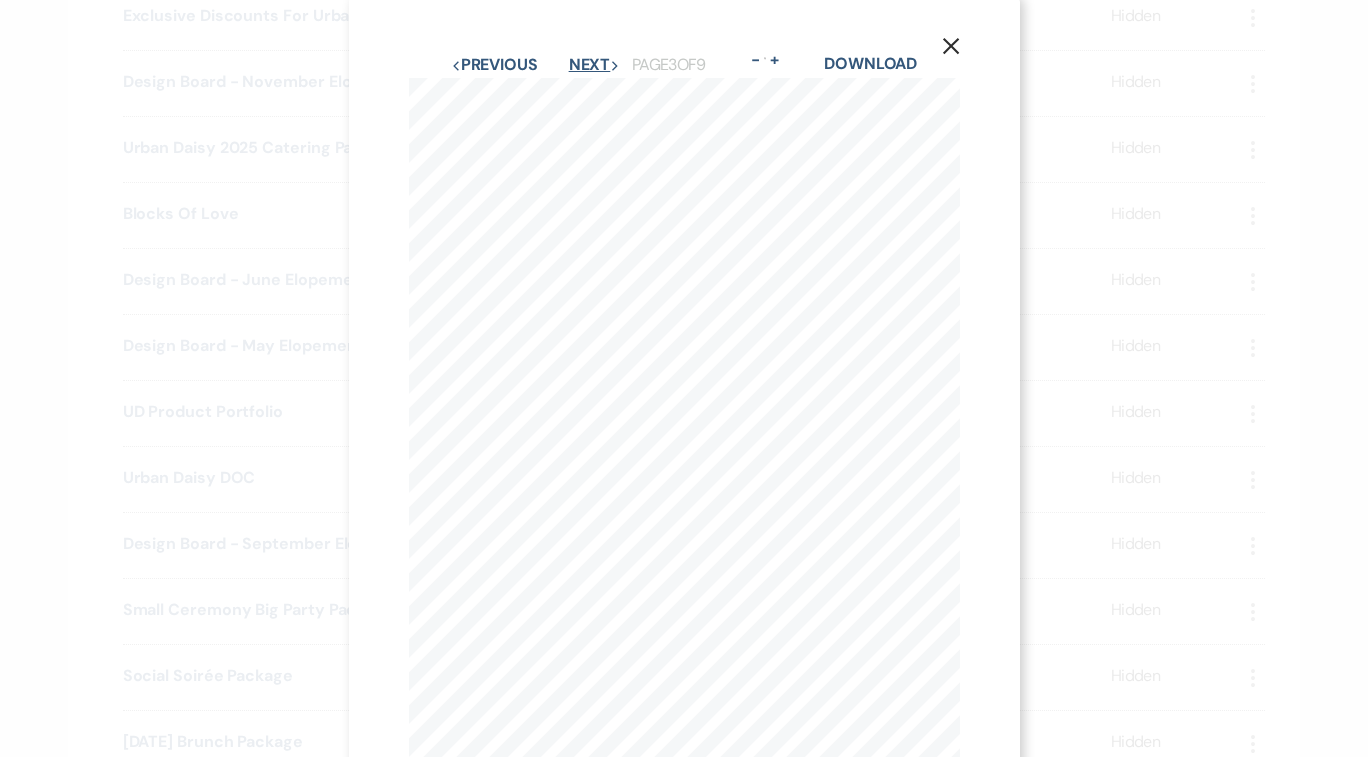 scroll, scrollTop: 0, scrollLeft: 0, axis: both 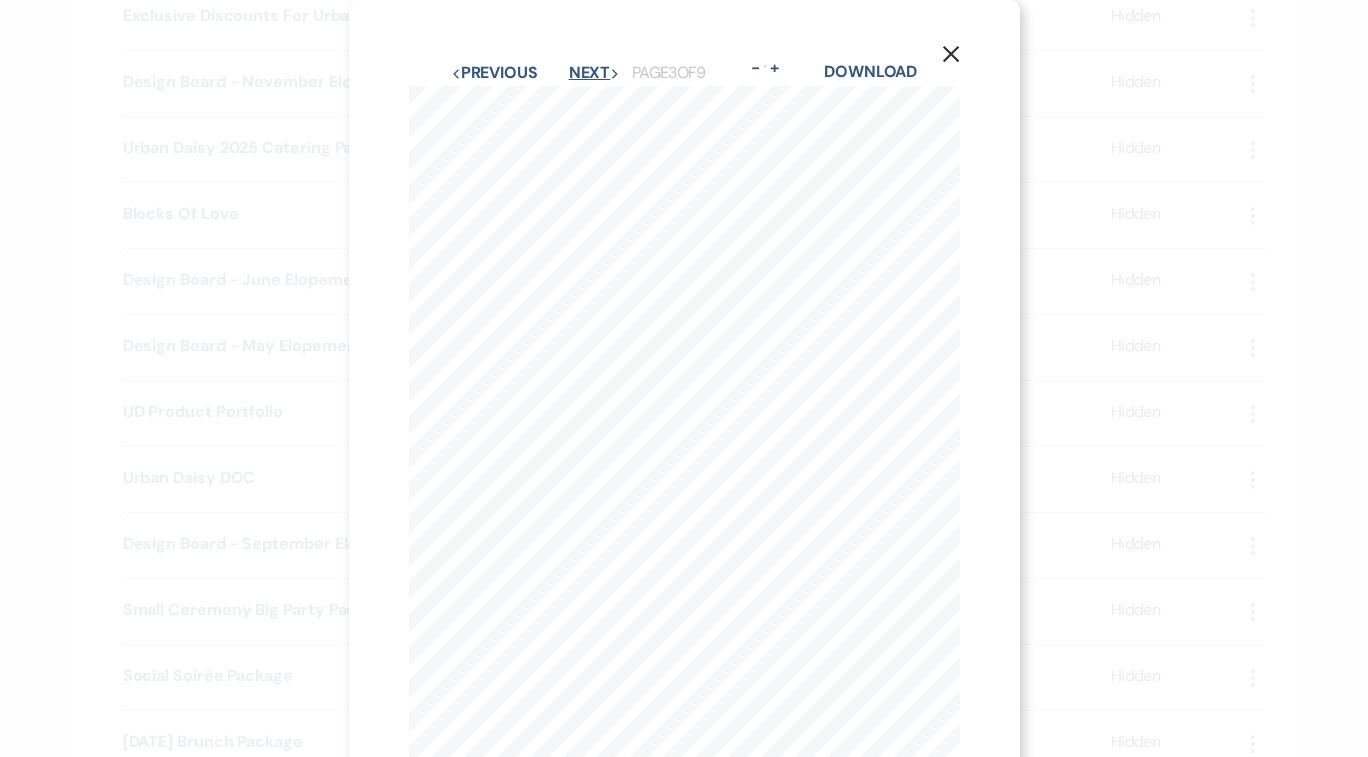 click on "Next  Next" at bounding box center (595, 73) 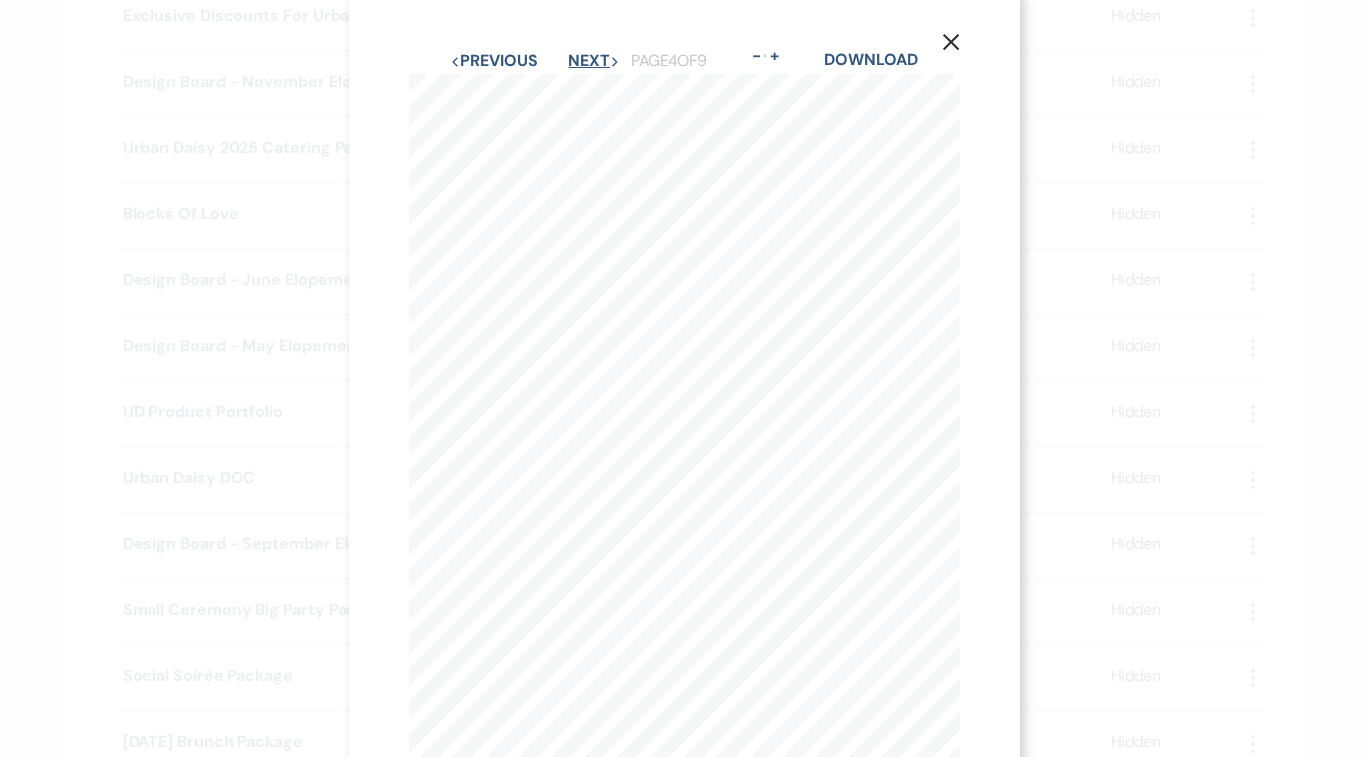 scroll, scrollTop: 0, scrollLeft: 0, axis: both 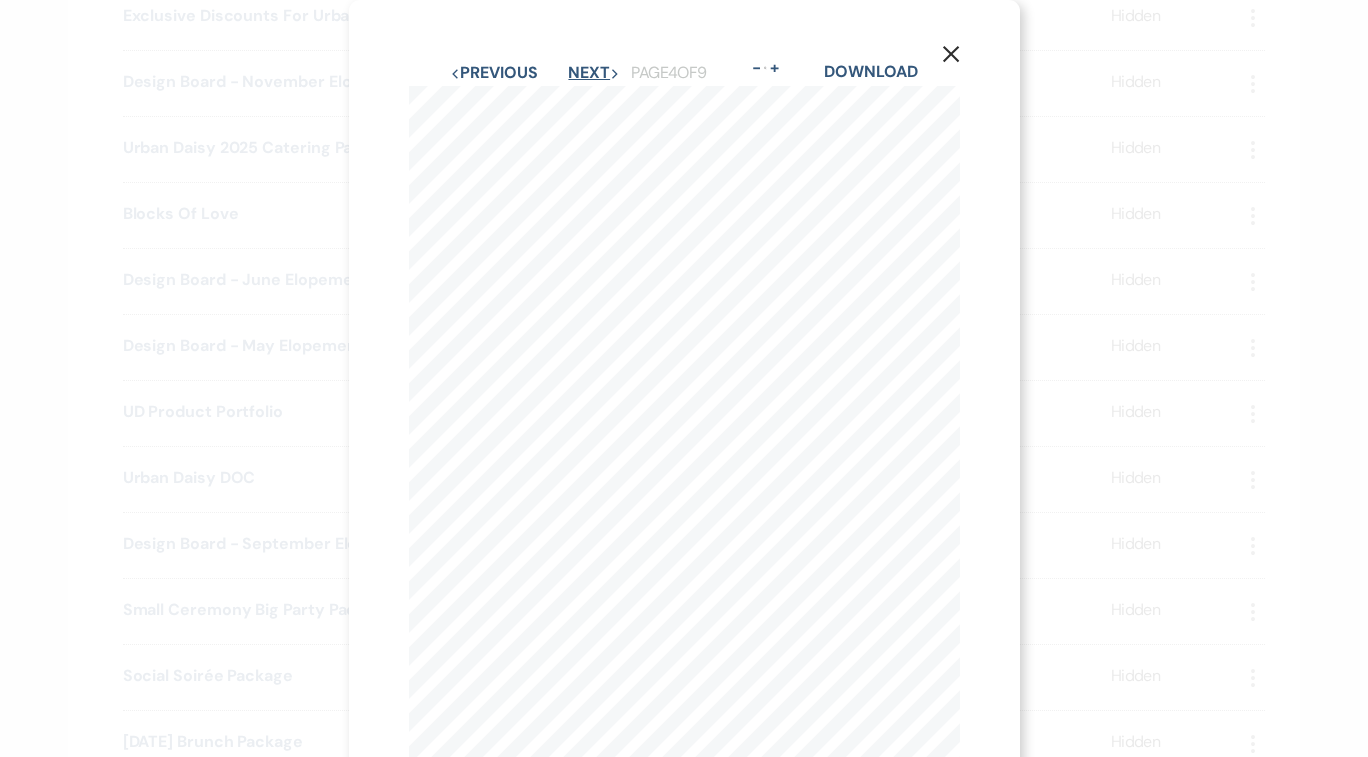 click on "Next  Next" at bounding box center (594, 73) 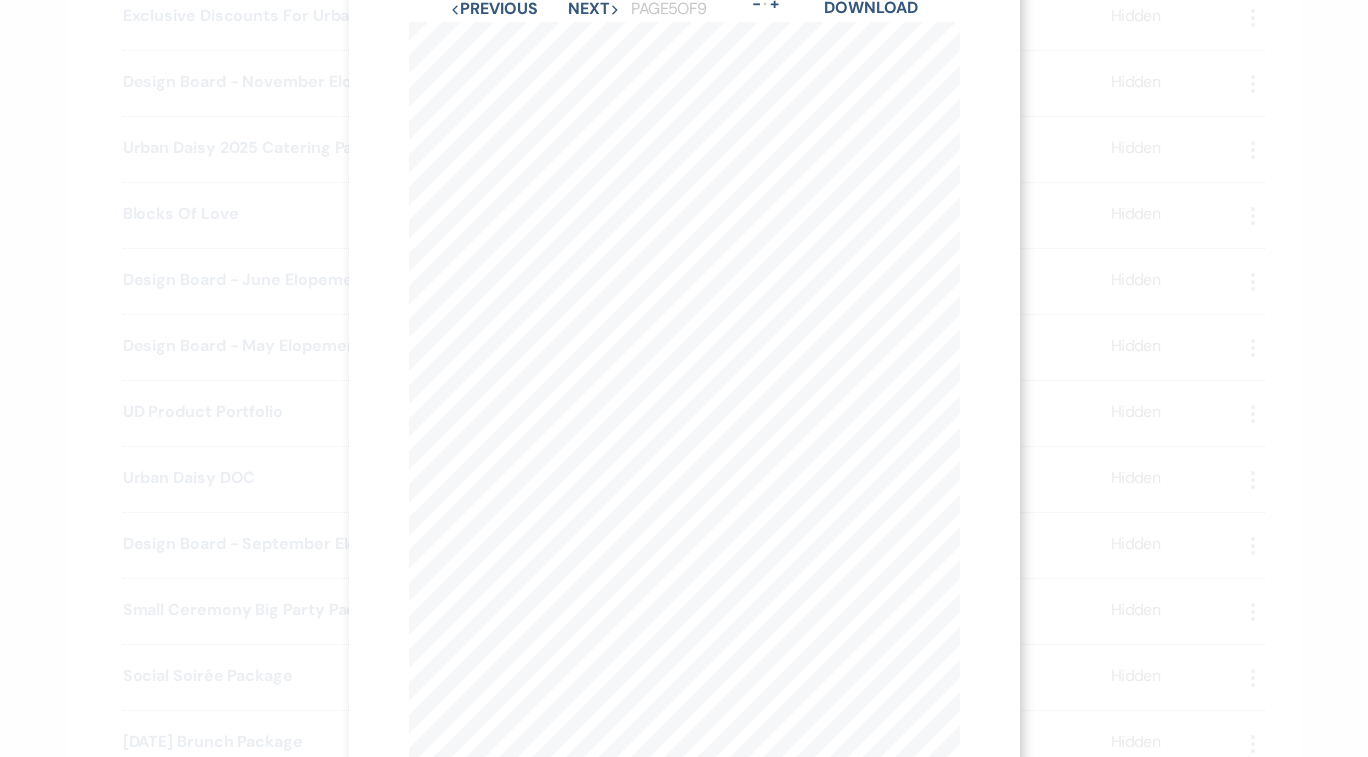 scroll, scrollTop: 0, scrollLeft: 0, axis: both 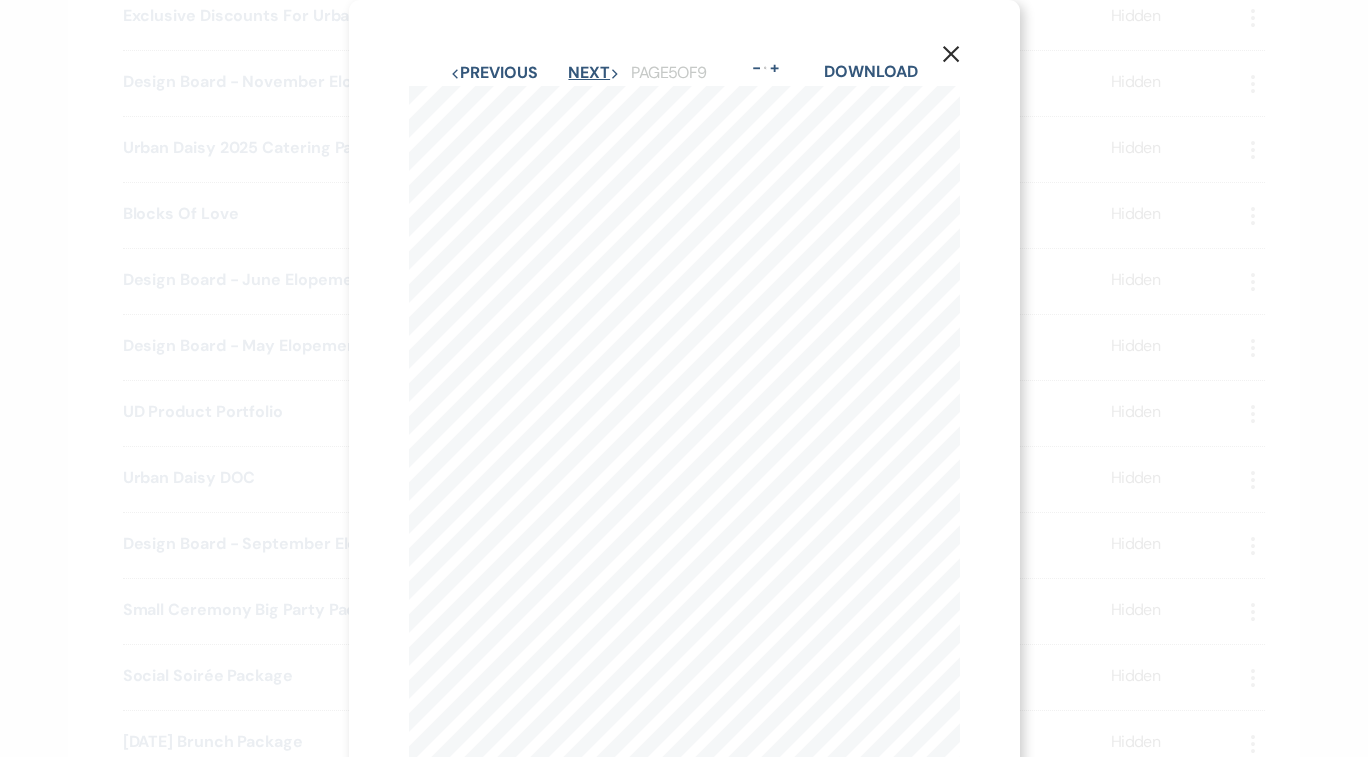click on "Next  Next" at bounding box center (594, 73) 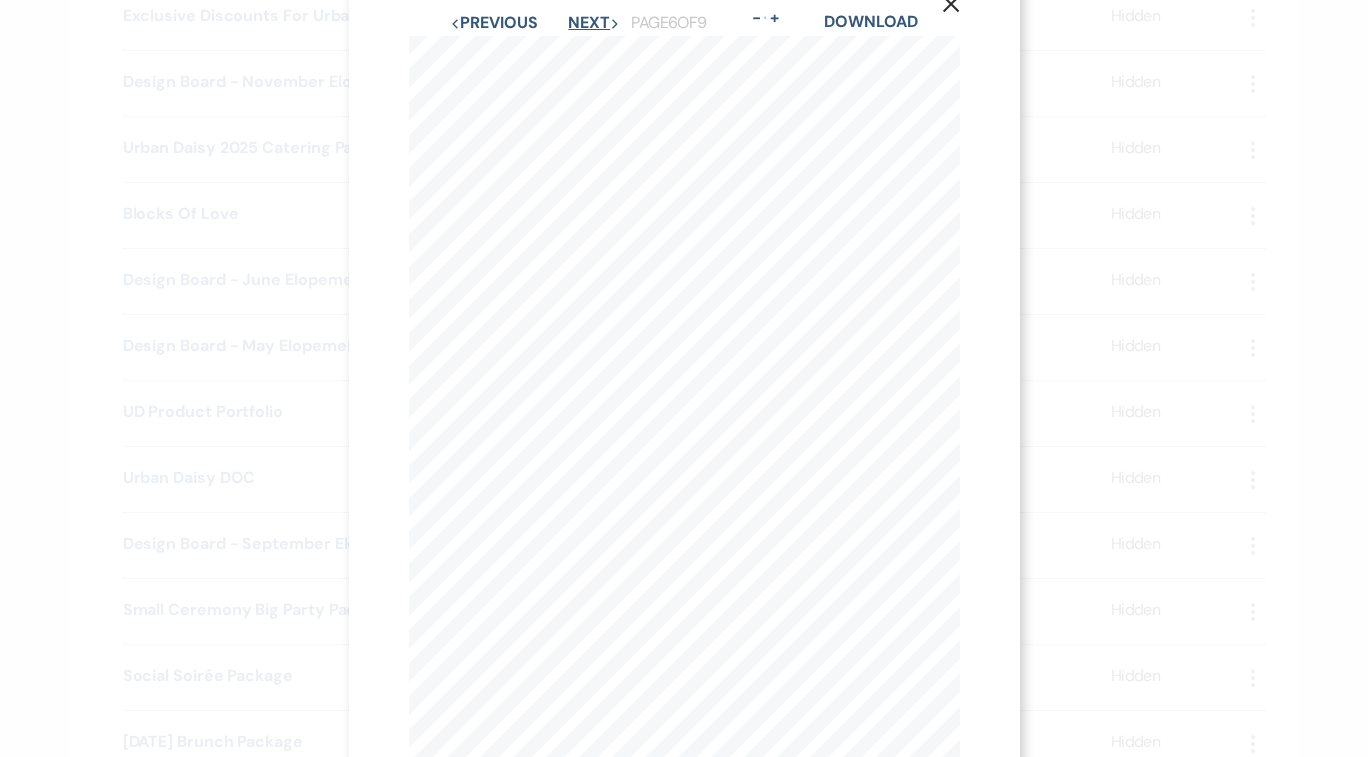scroll, scrollTop: 0, scrollLeft: 0, axis: both 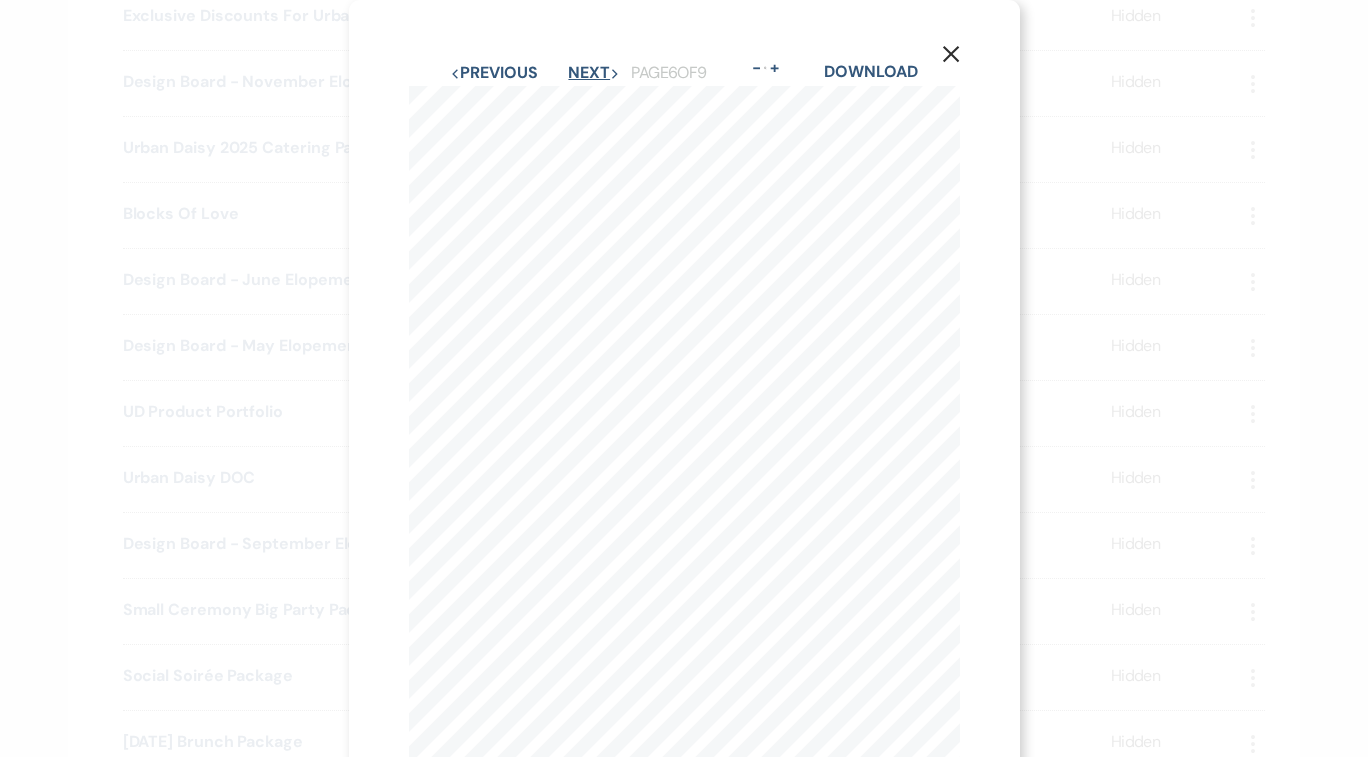 click on "Next  Next" at bounding box center (594, 73) 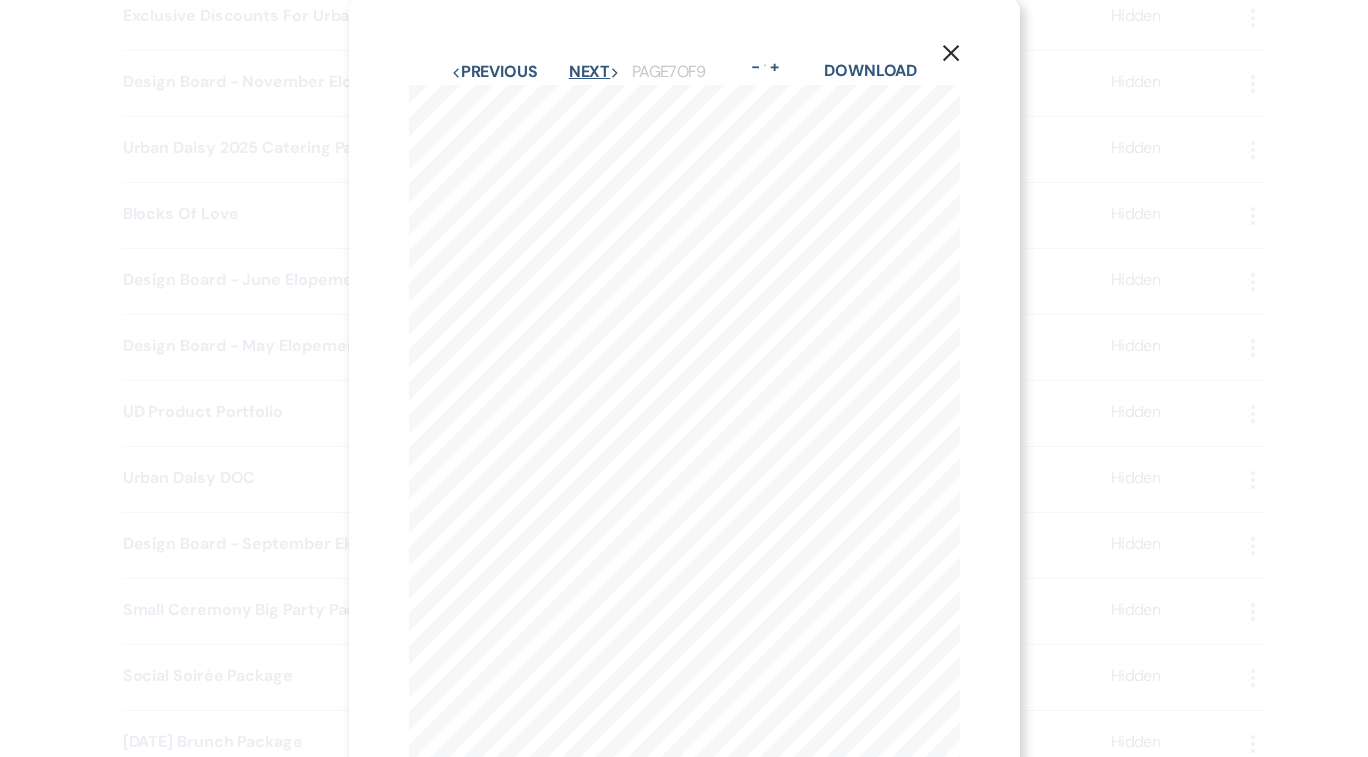 scroll, scrollTop: 0, scrollLeft: 0, axis: both 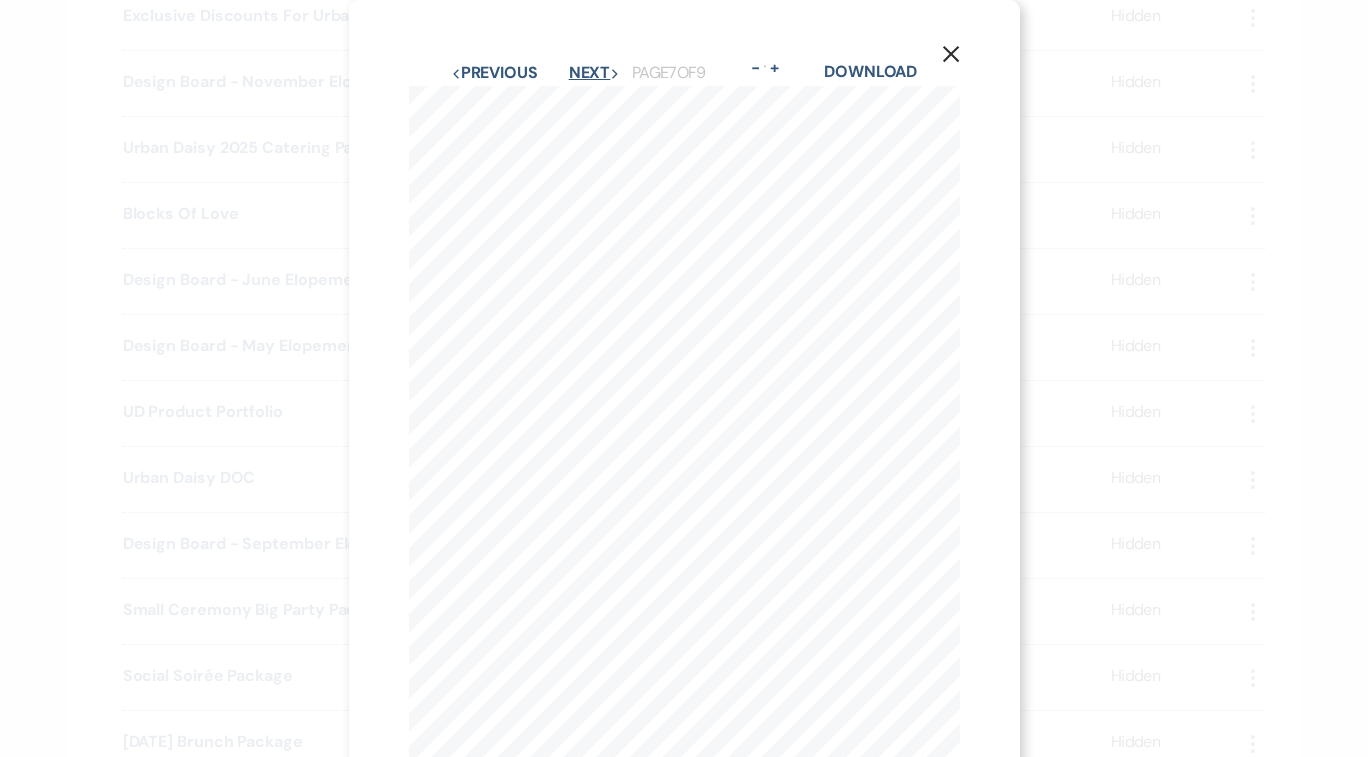 click on "Next  Next" at bounding box center [595, 73] 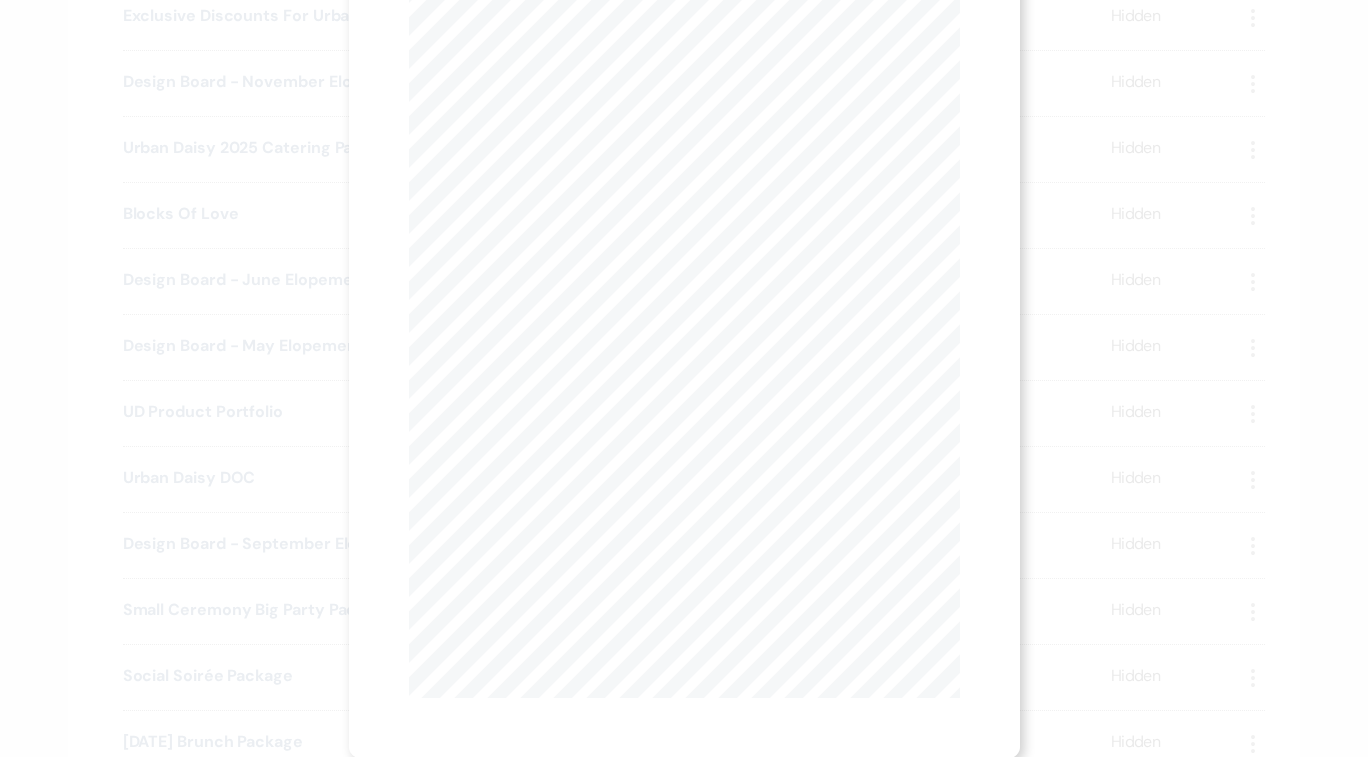 scroll, scrollTop: 0, scrollLeft: 0, axis: both 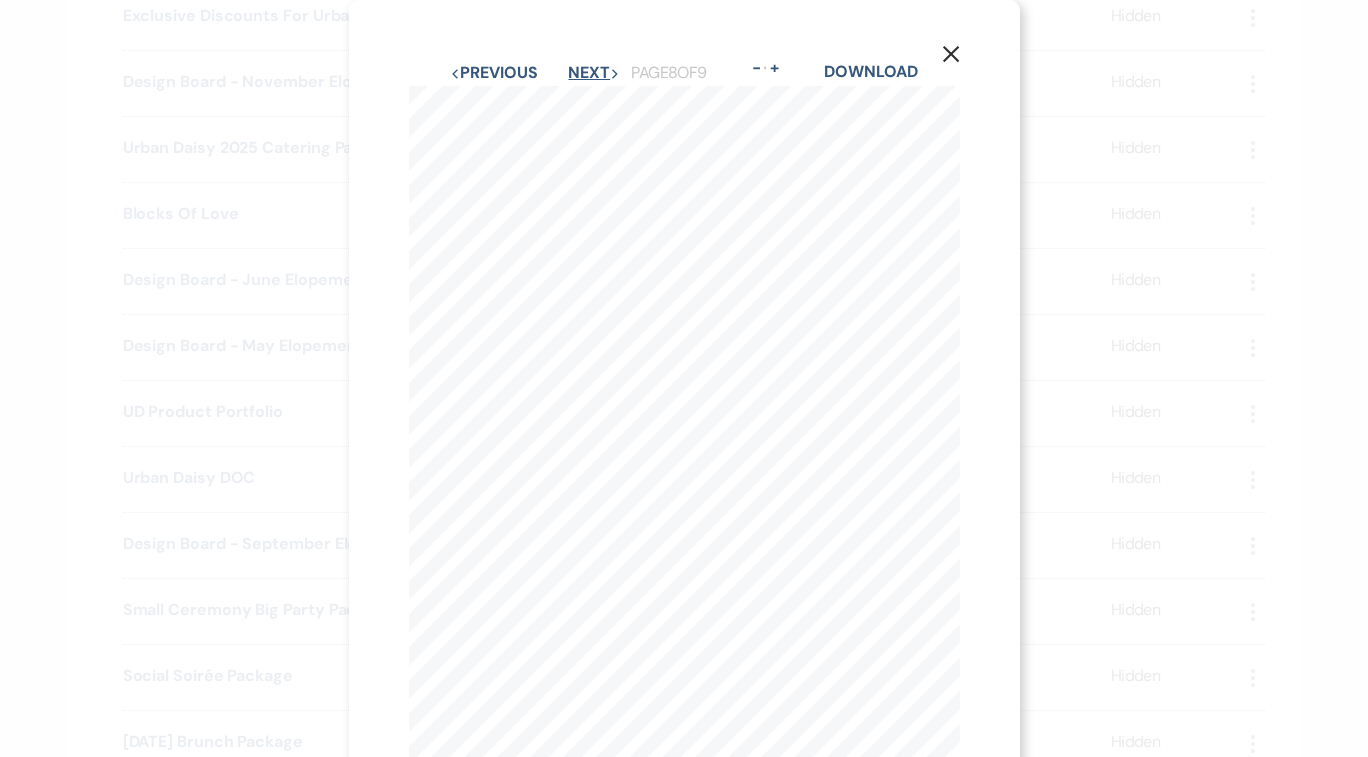 click on "Next  Next" at bounding box center (594, 73) 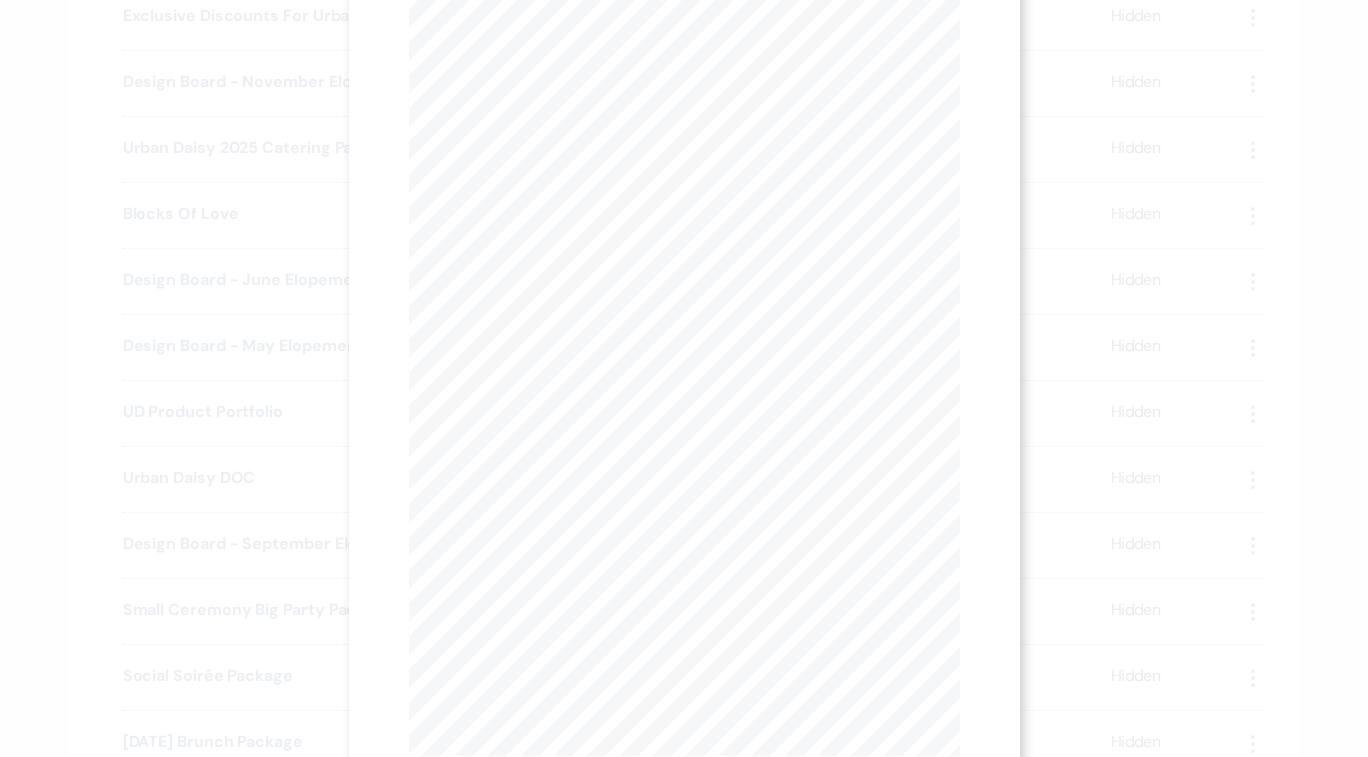scroll, scrollTop: 0, scrollLeft: 0, axis: both 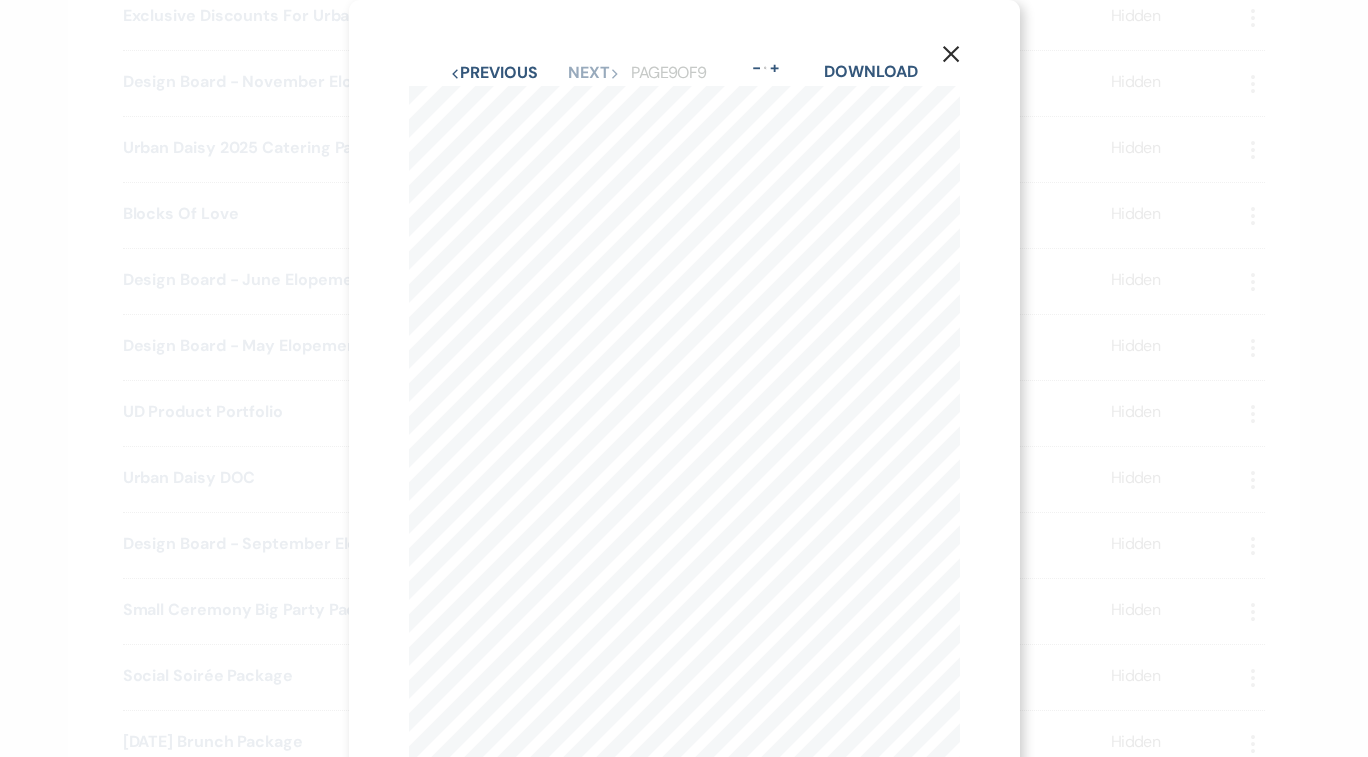 click on "X" 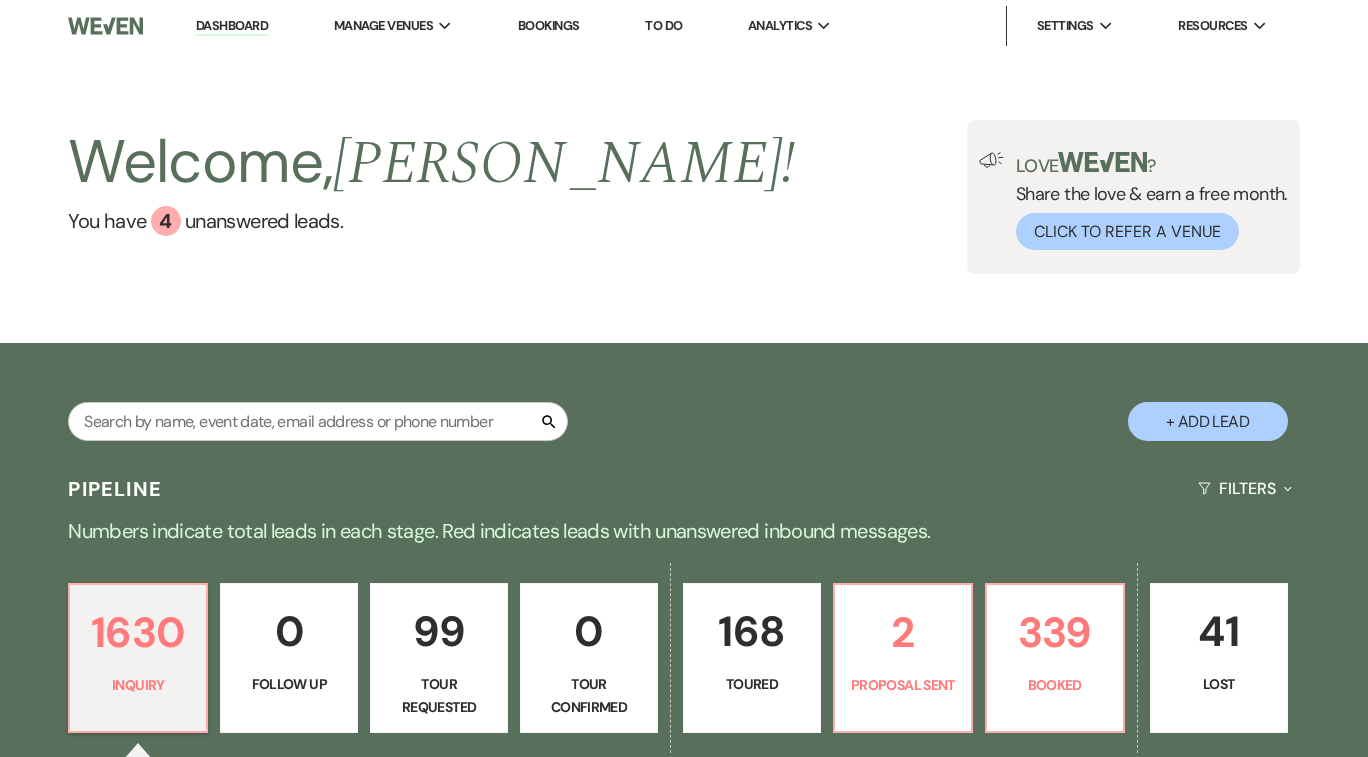scroll, scrollTop: 0, scrollLeft: 0, axis: both 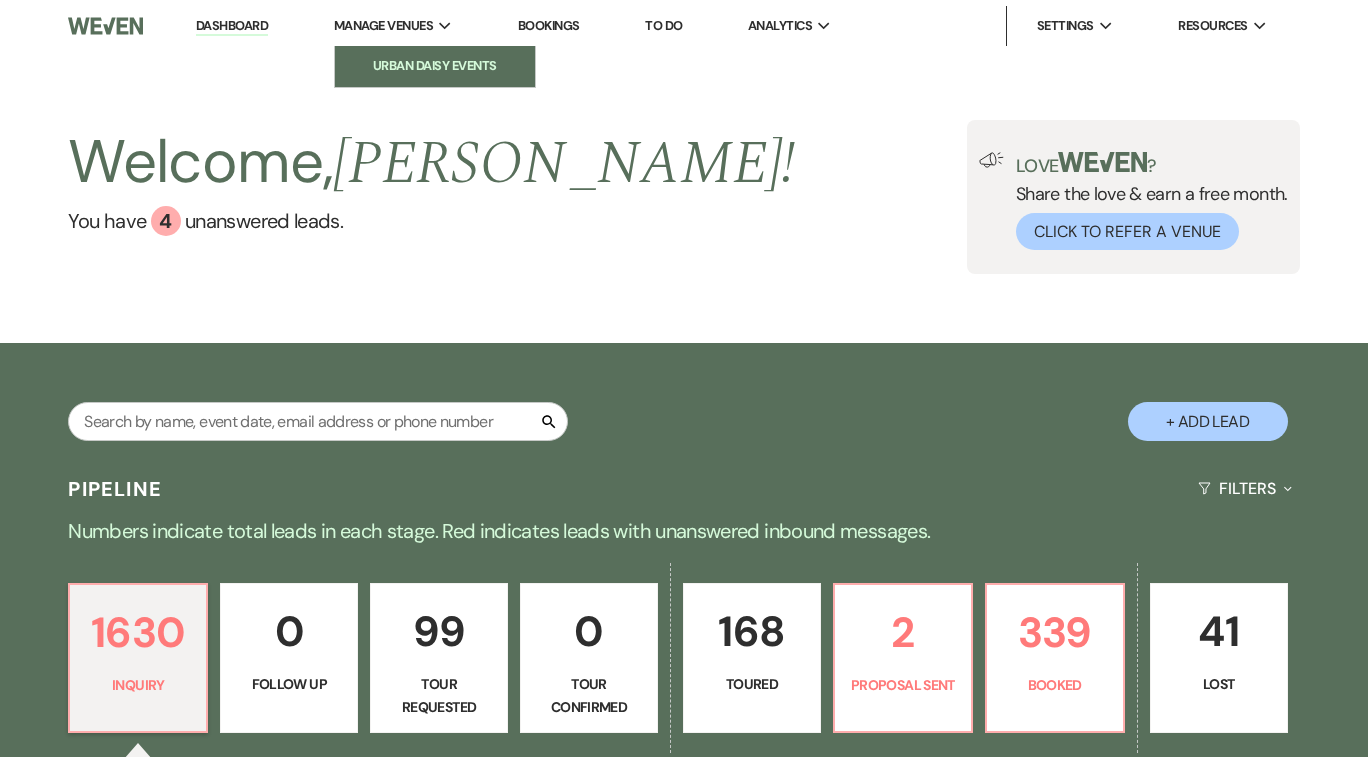 click on "Urban Daisy Events" at bounding box center (435, 66) 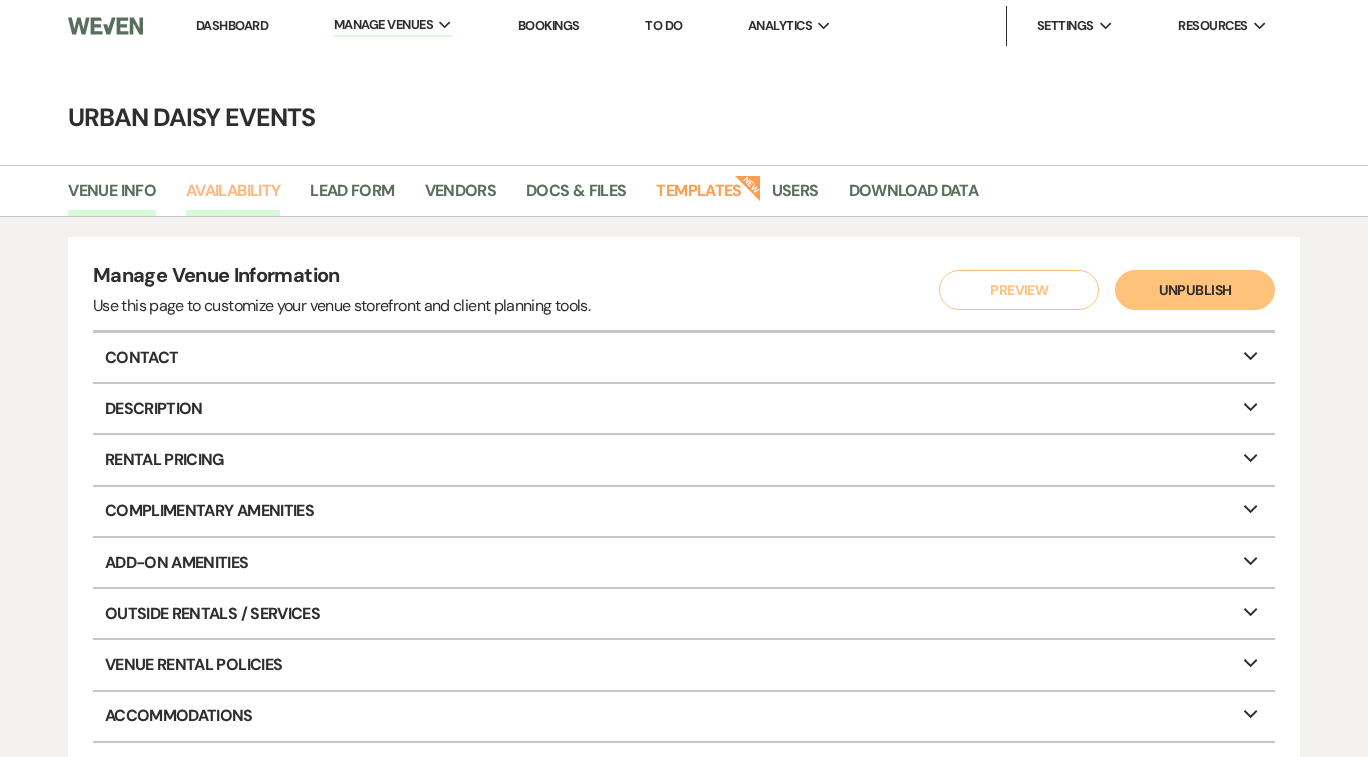 click on "Availability" at bounding box center [233, 197] 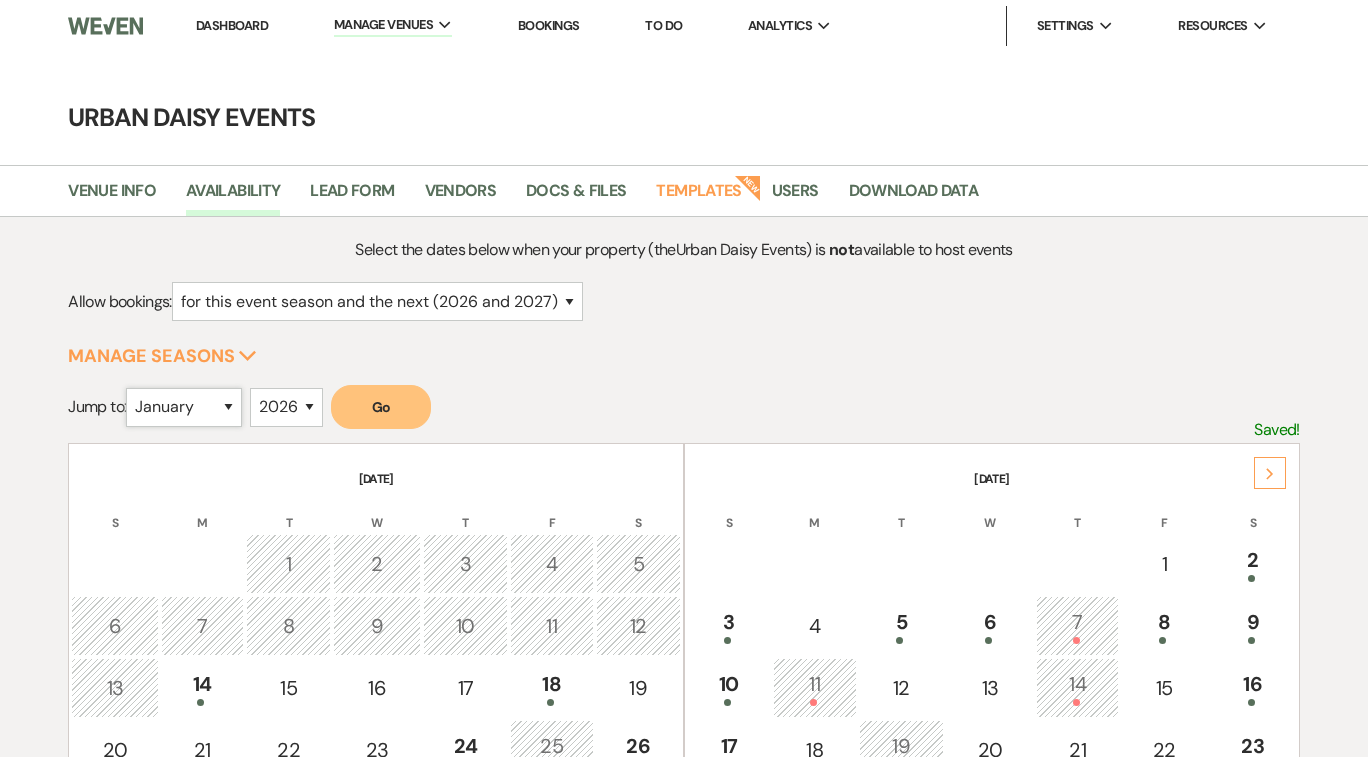 click on "January February March April May June July August September October November December" at bounding box center (184, 407) 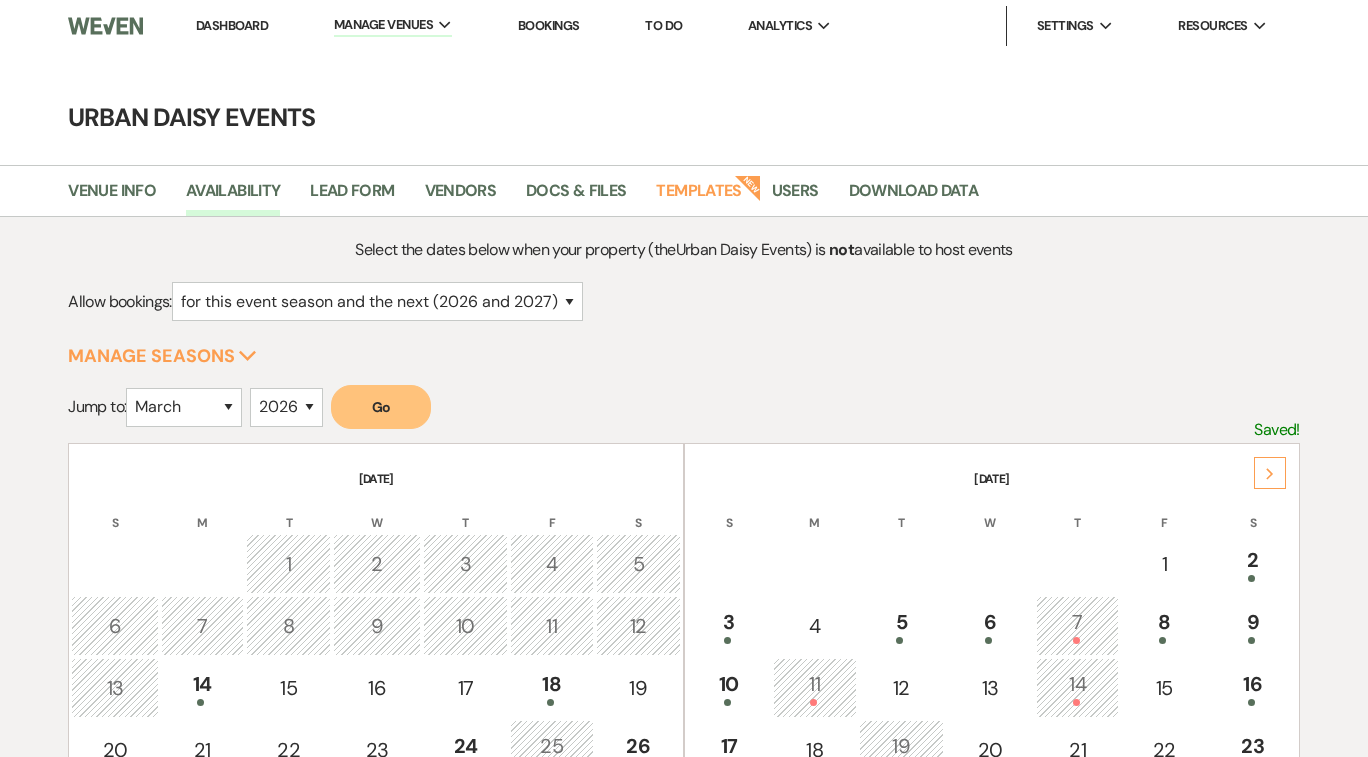 click on "Go" at bounding box center [381, 407] 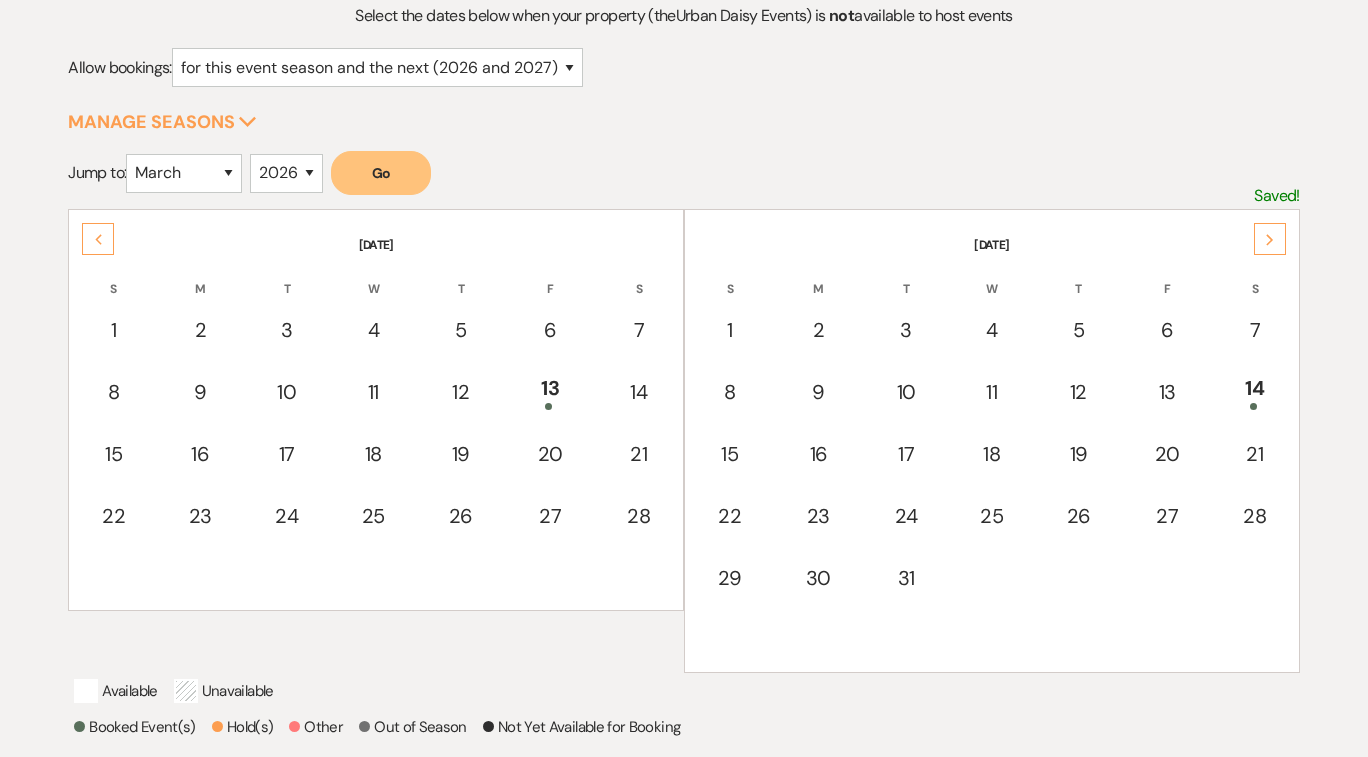 scroll, scrollTop: 288, scrollLeft: 0, axis: vertical 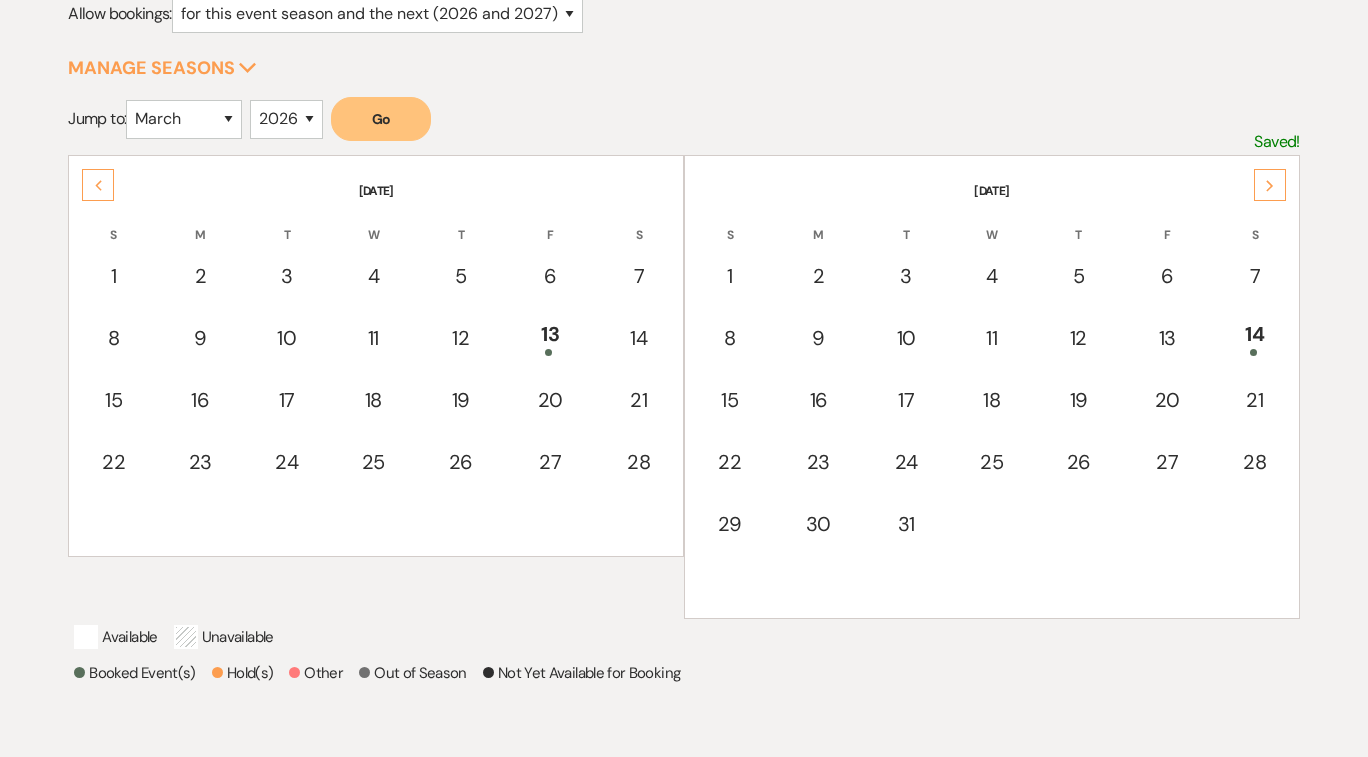 click 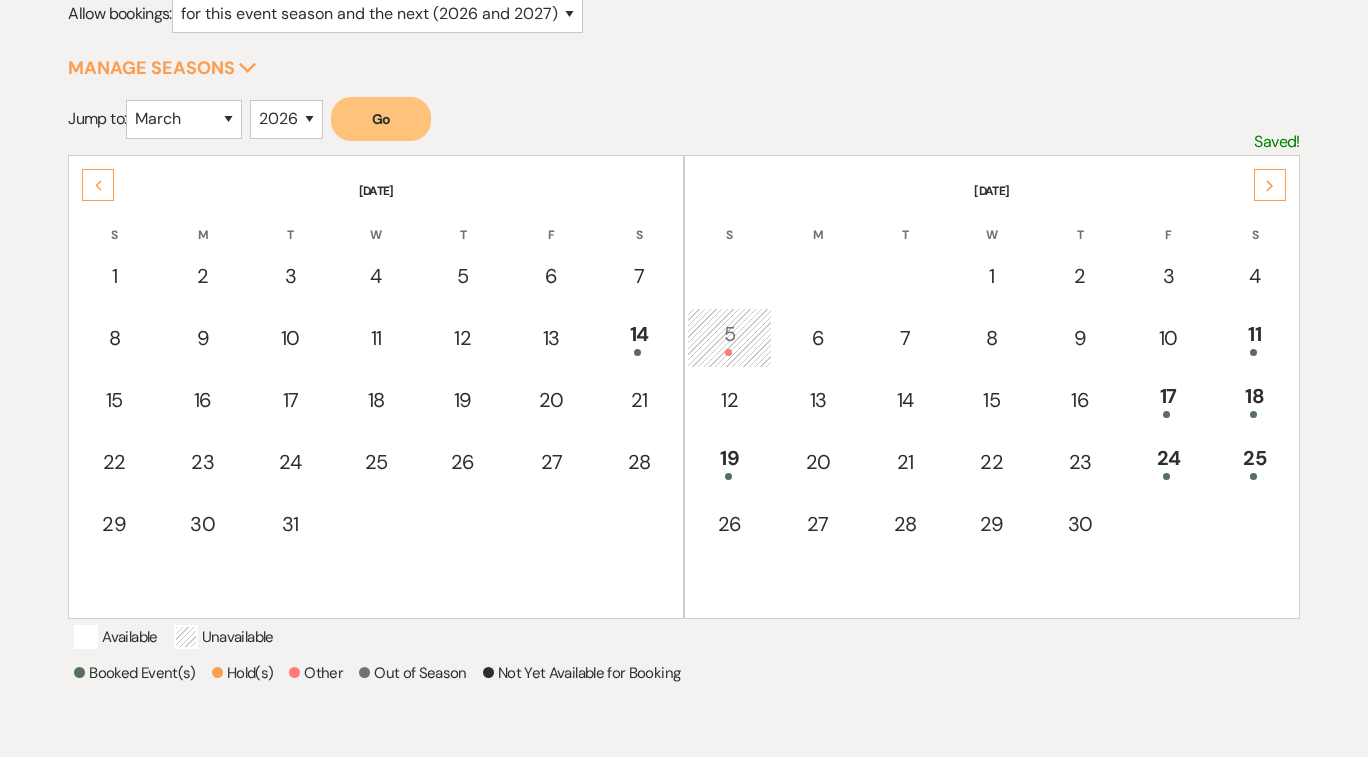 click 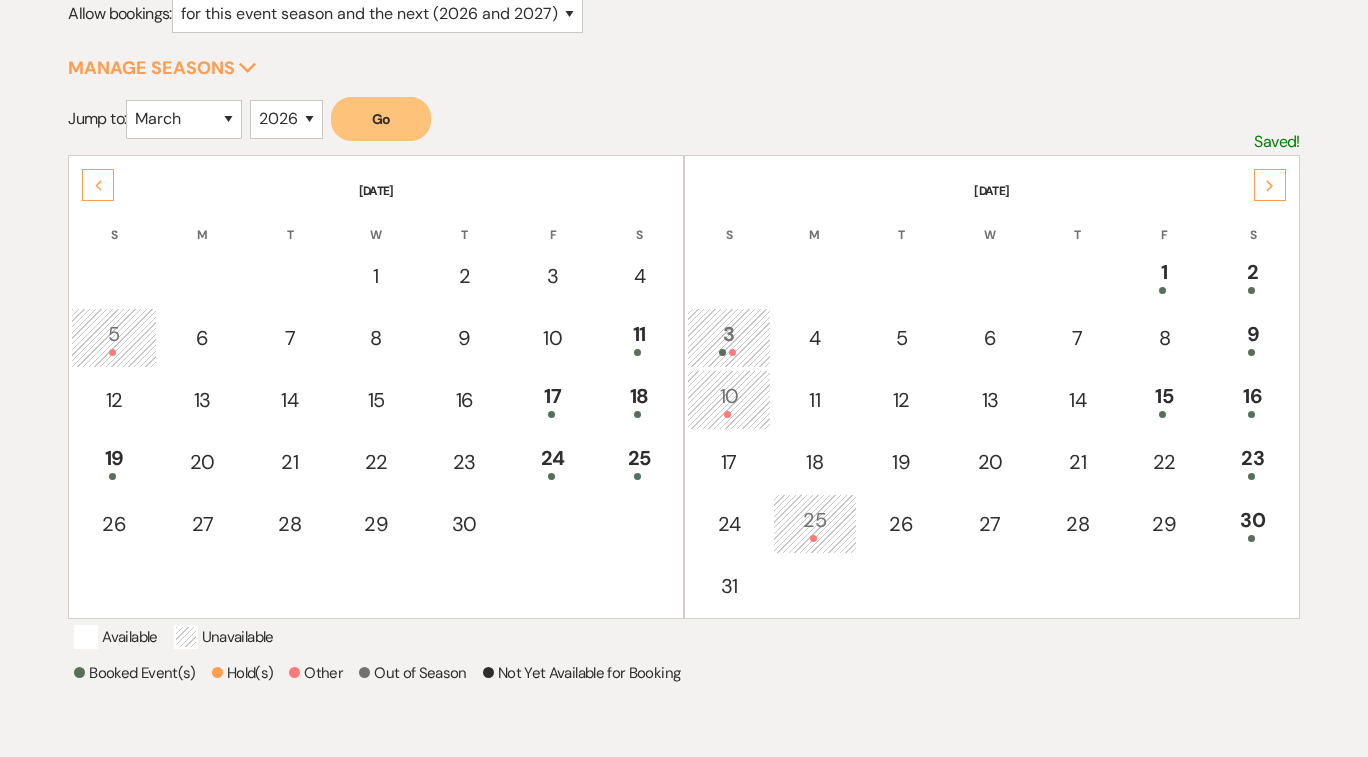 click on "Next" 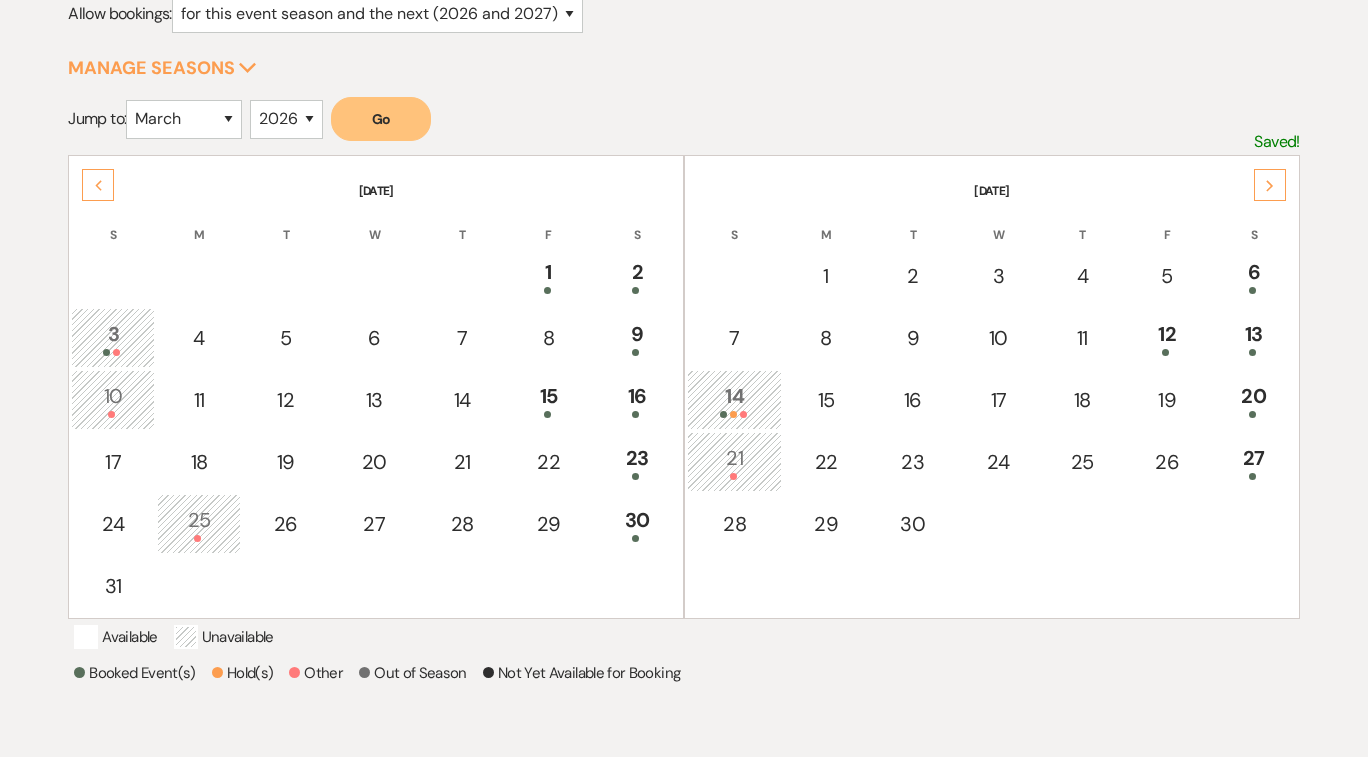 click on "Next" 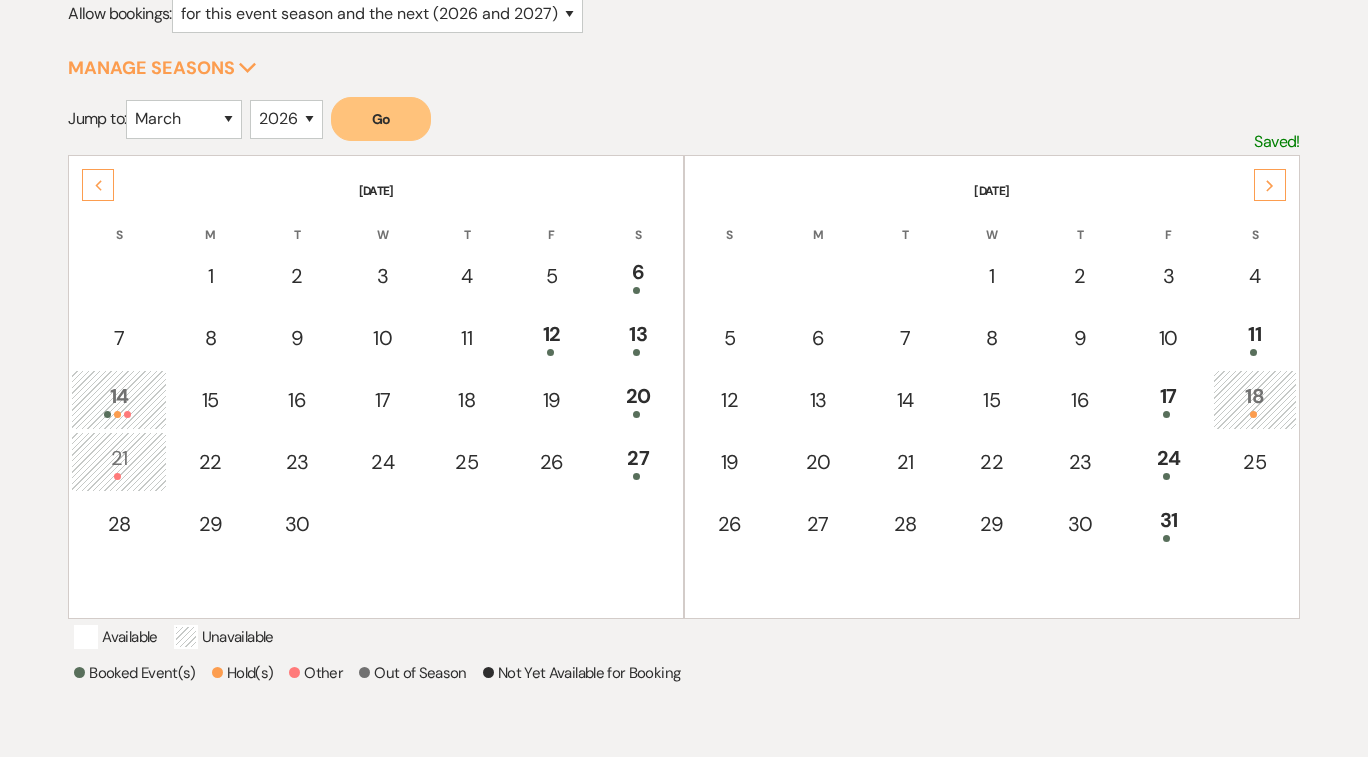 click on "Next" 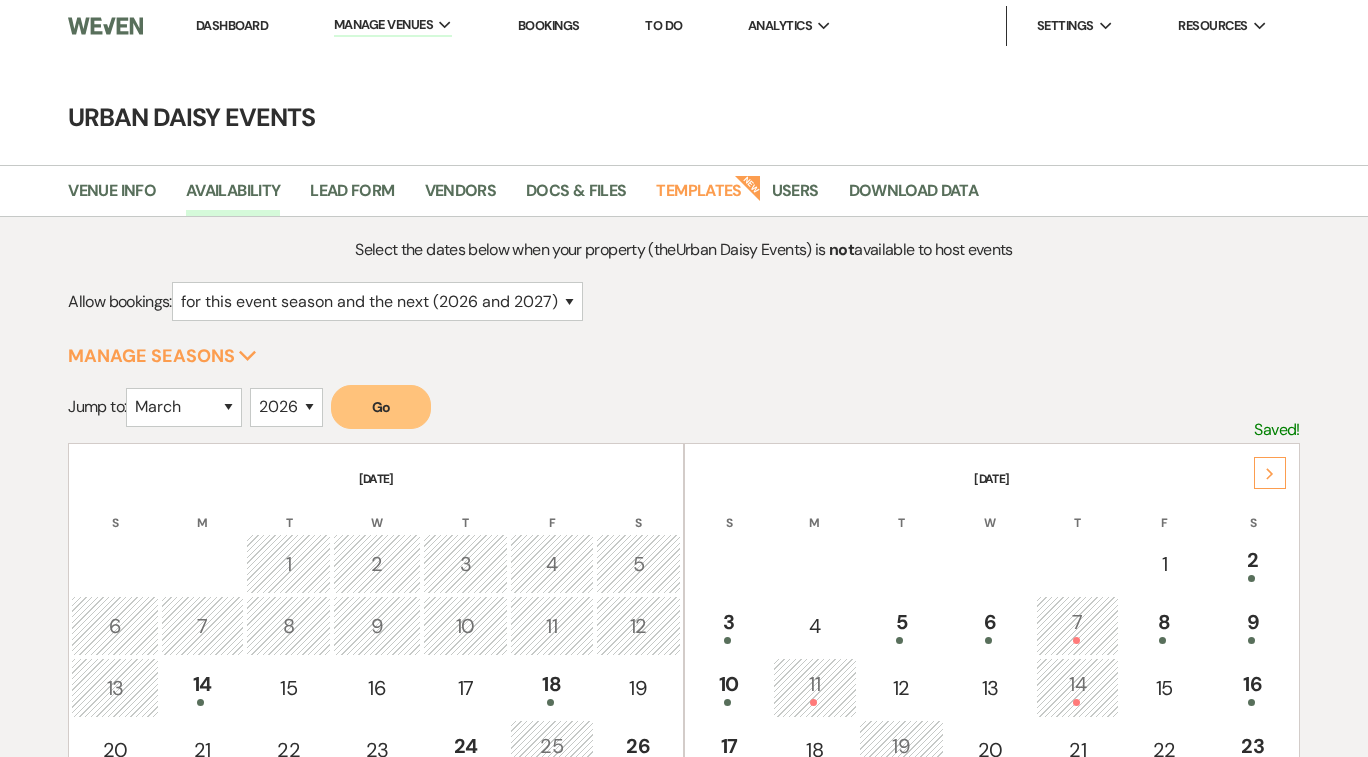 select on "3" 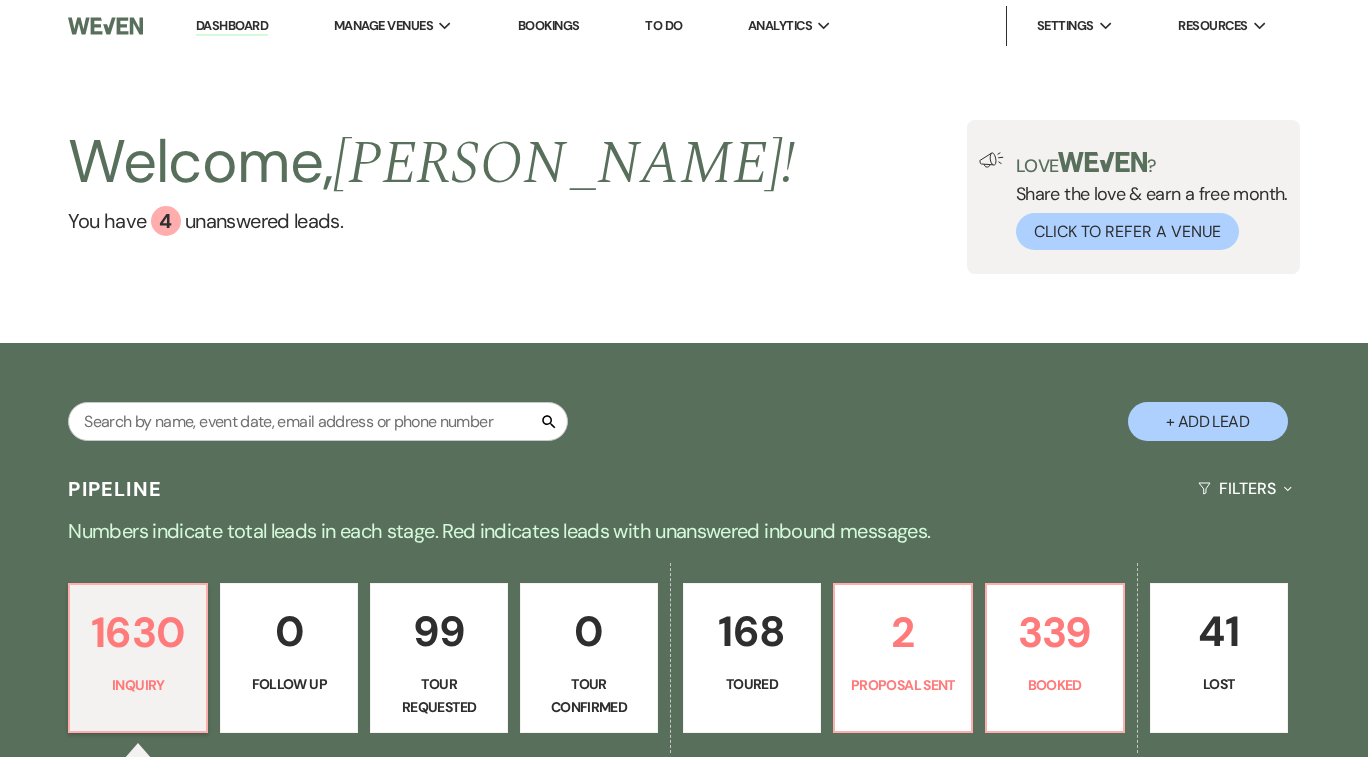 scroll, scrollTop: 0, scrollLeft: 0, axis: both 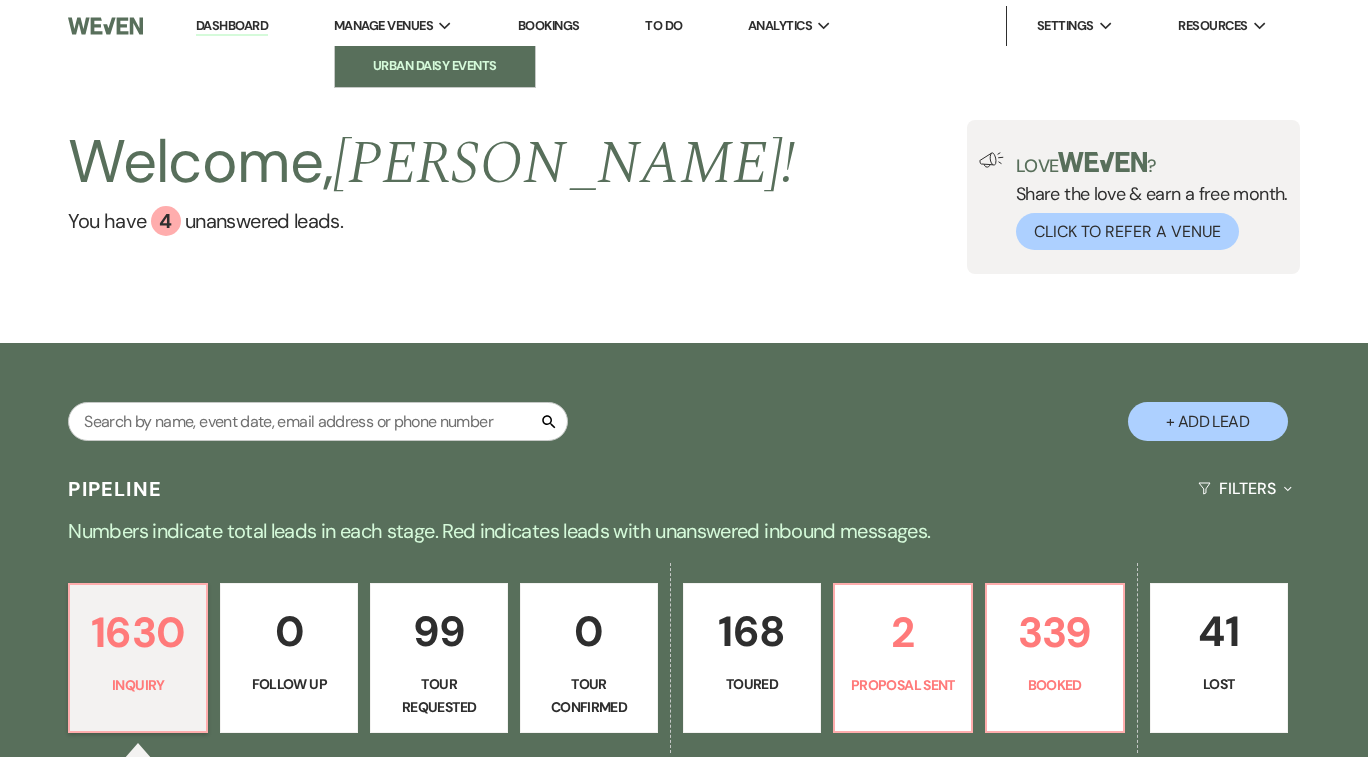 click on "Urban Daisy Events" at bounding box center (435, 66) 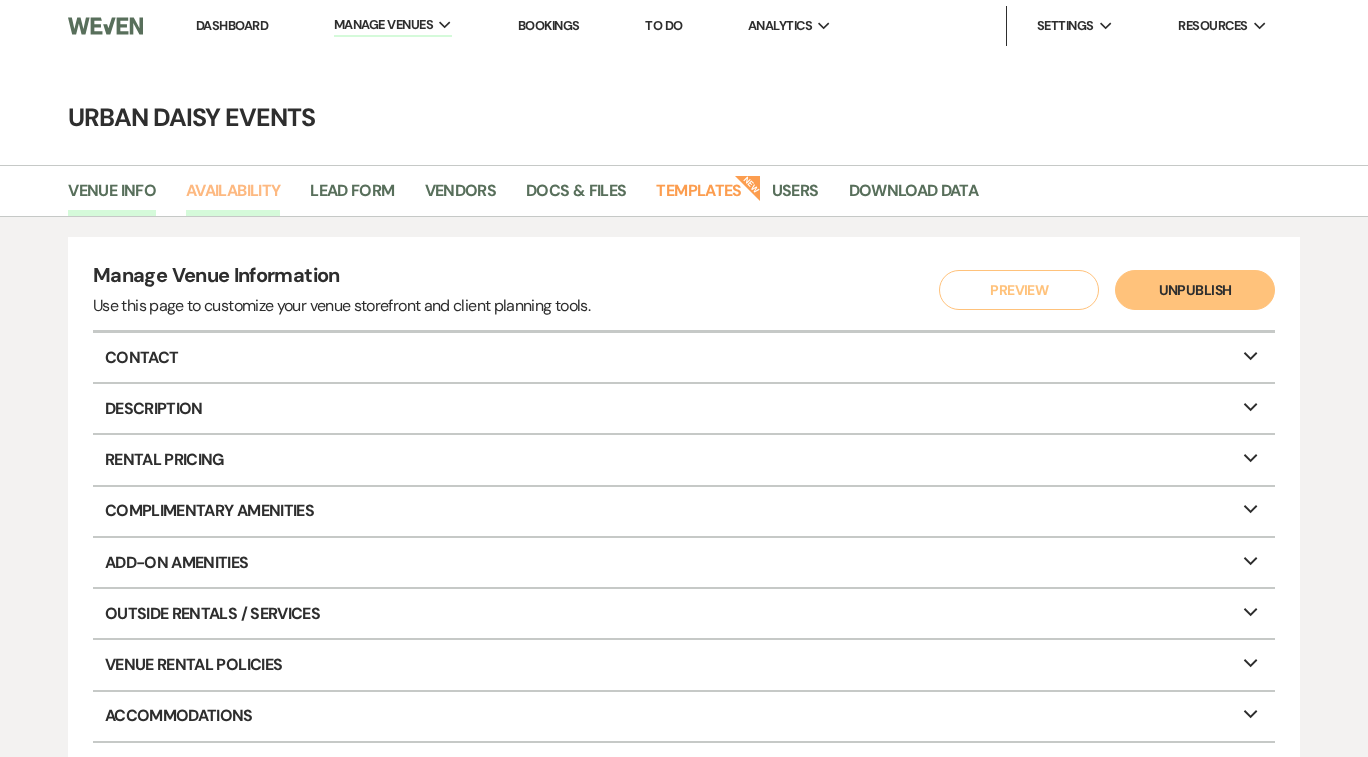 click on "Availability" at bounding box center (233, 197) 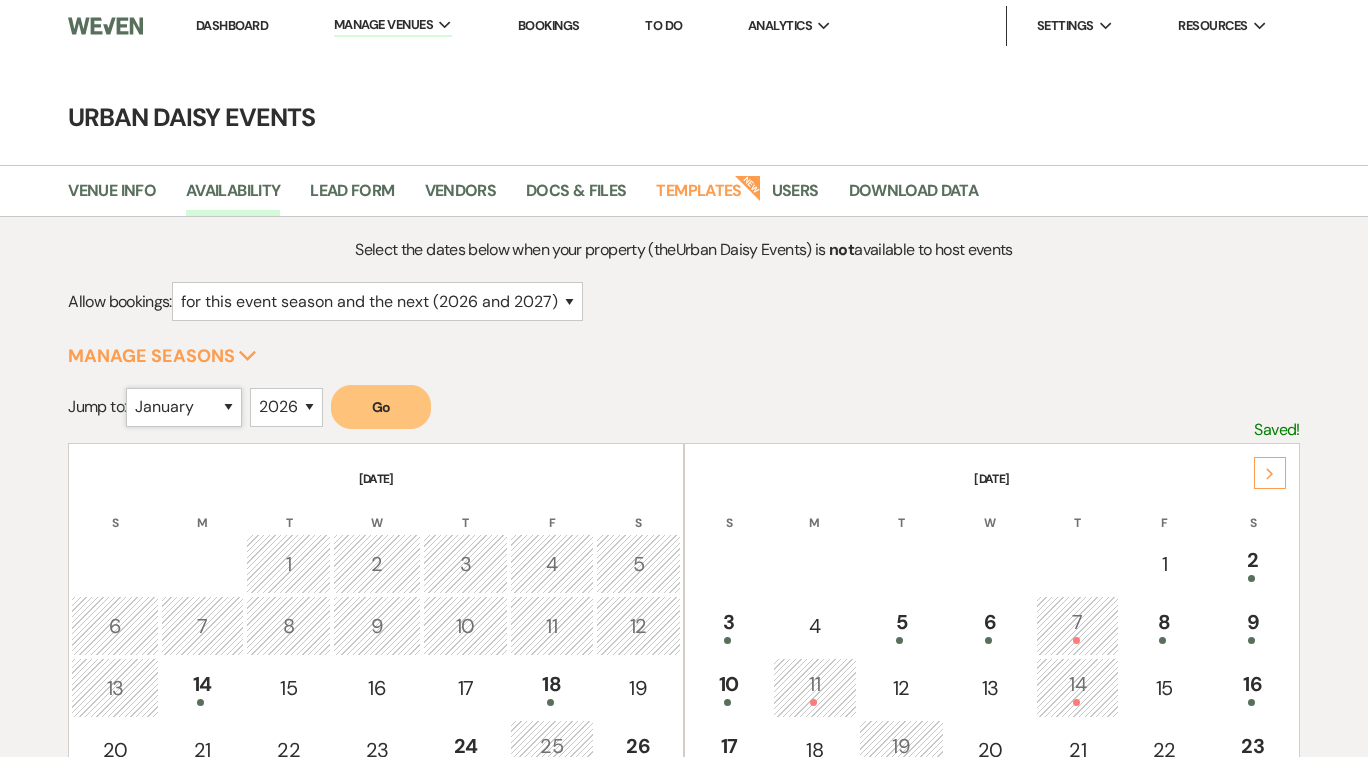 click on "January February March April May June July August September October November December" at bounding box center [184, 407] 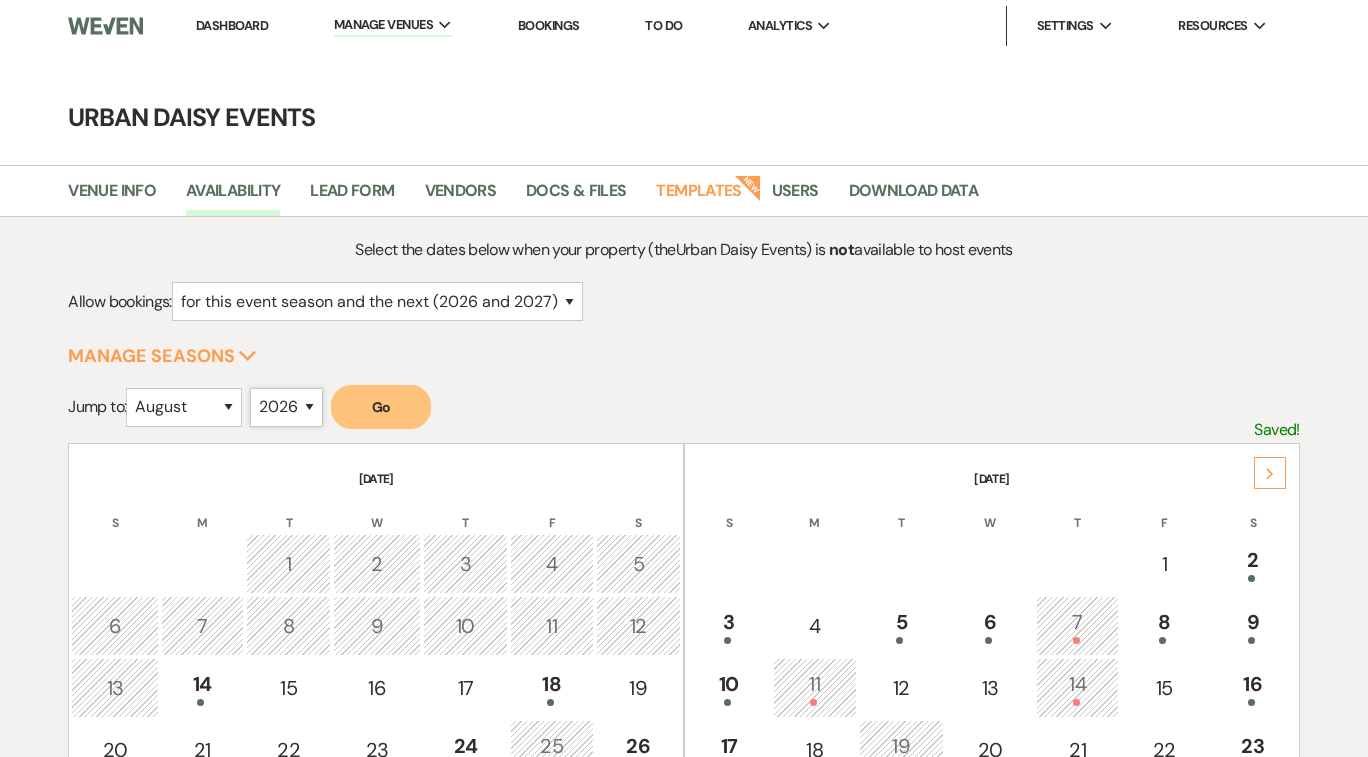 click on "2025 2026 2027 2028 2029" at bounding box center (286, 407) 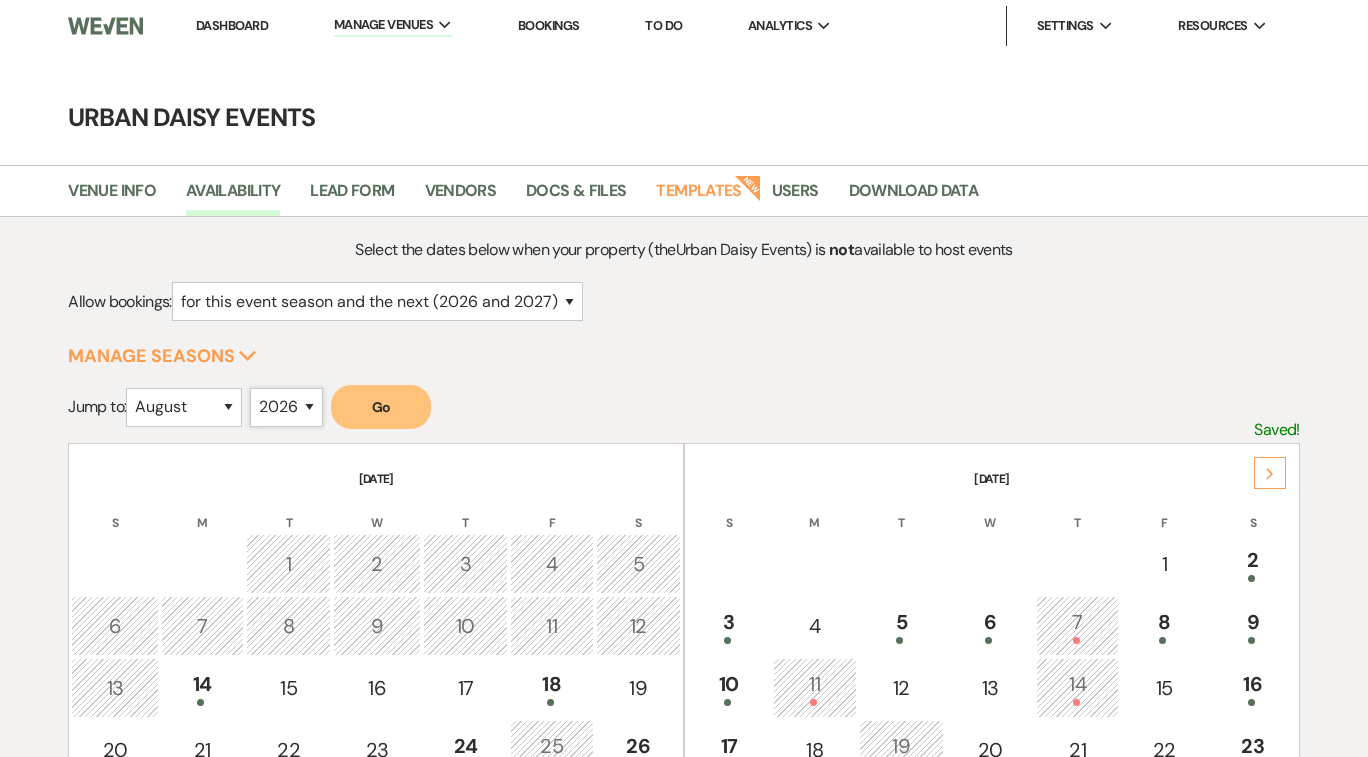 select on "2025" 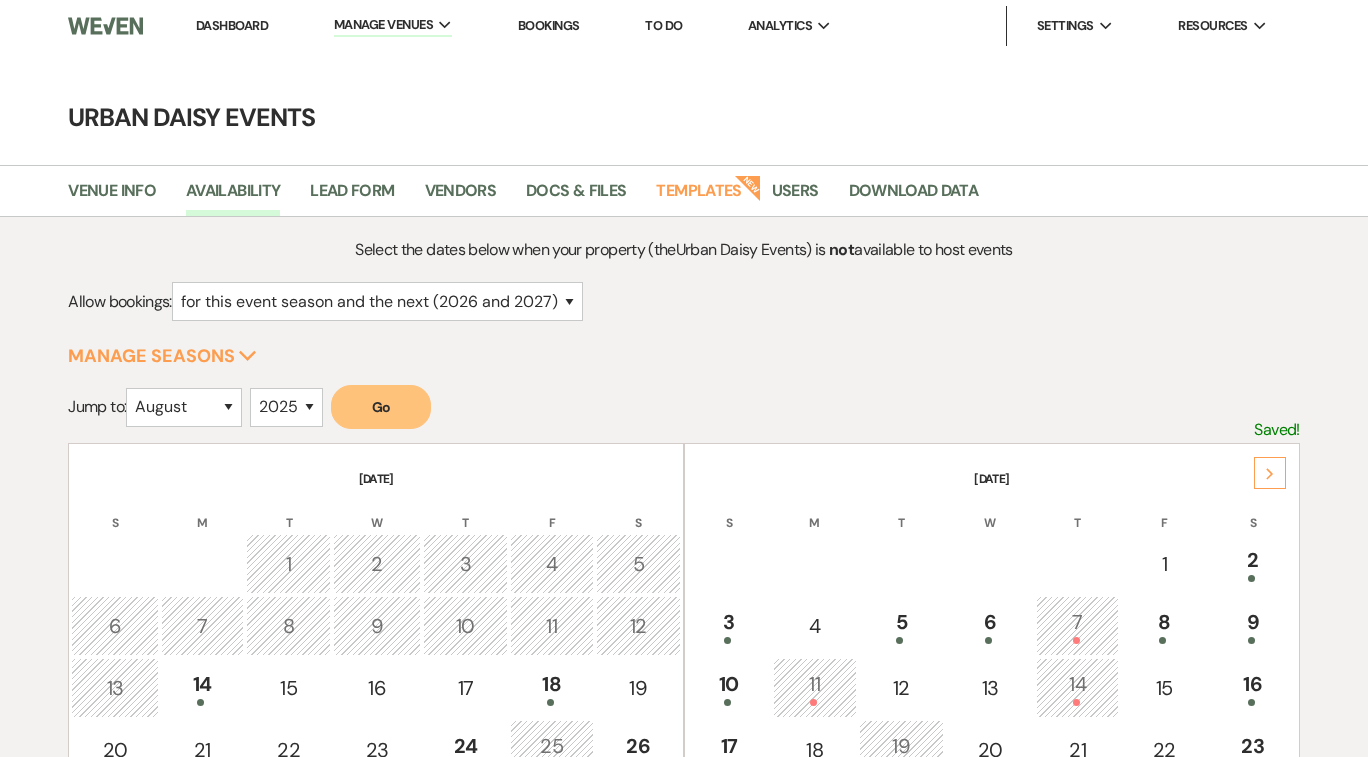 click on "Go" at bounding box center [381, 407] 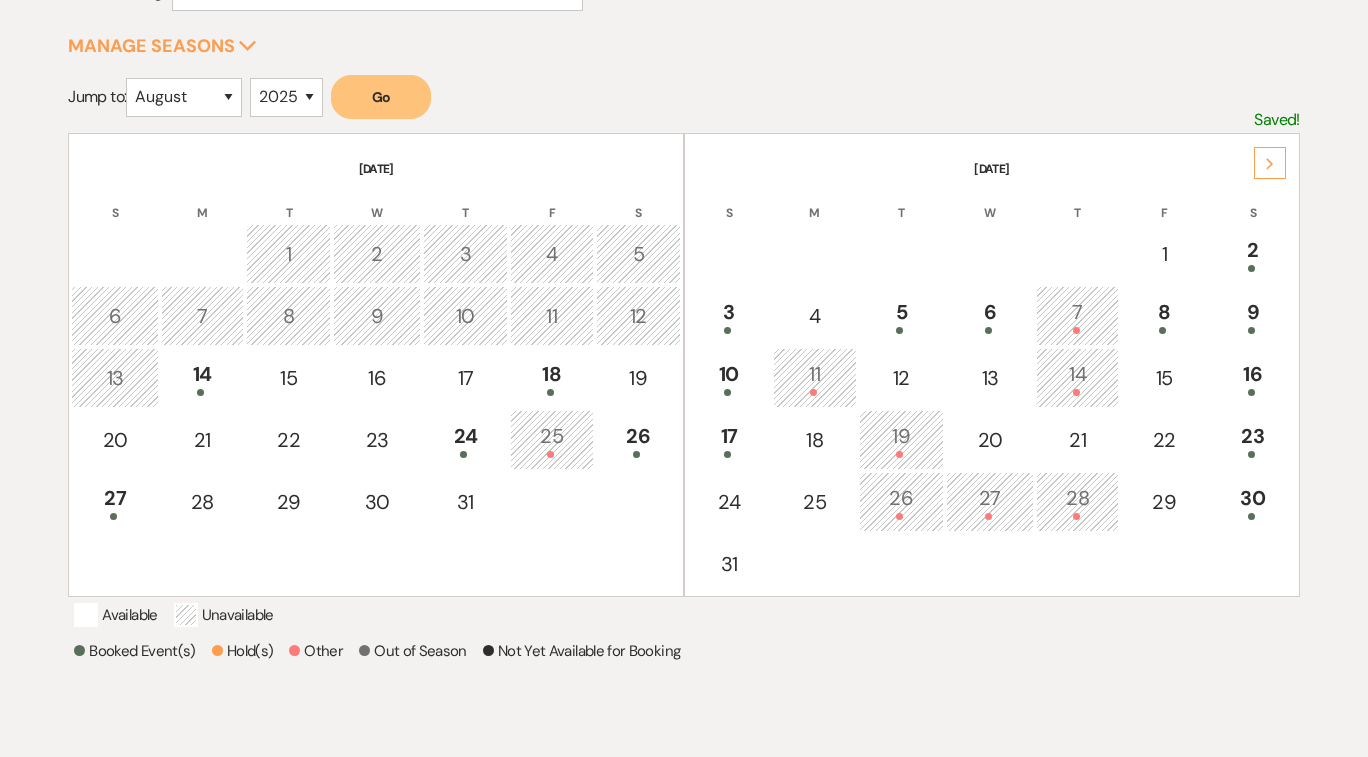 scroll, scrollTop: 312, scrollLeft: 0, axis: vertical 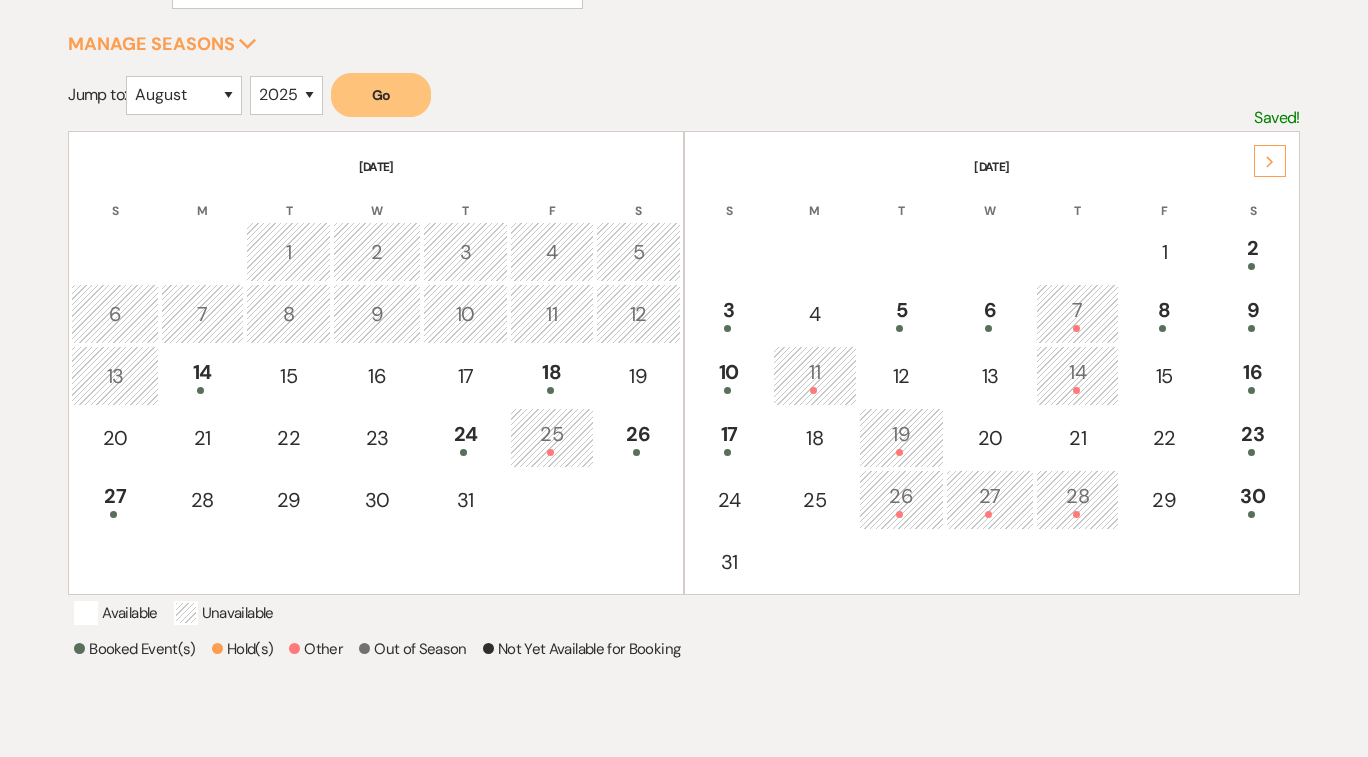 click on "Next" 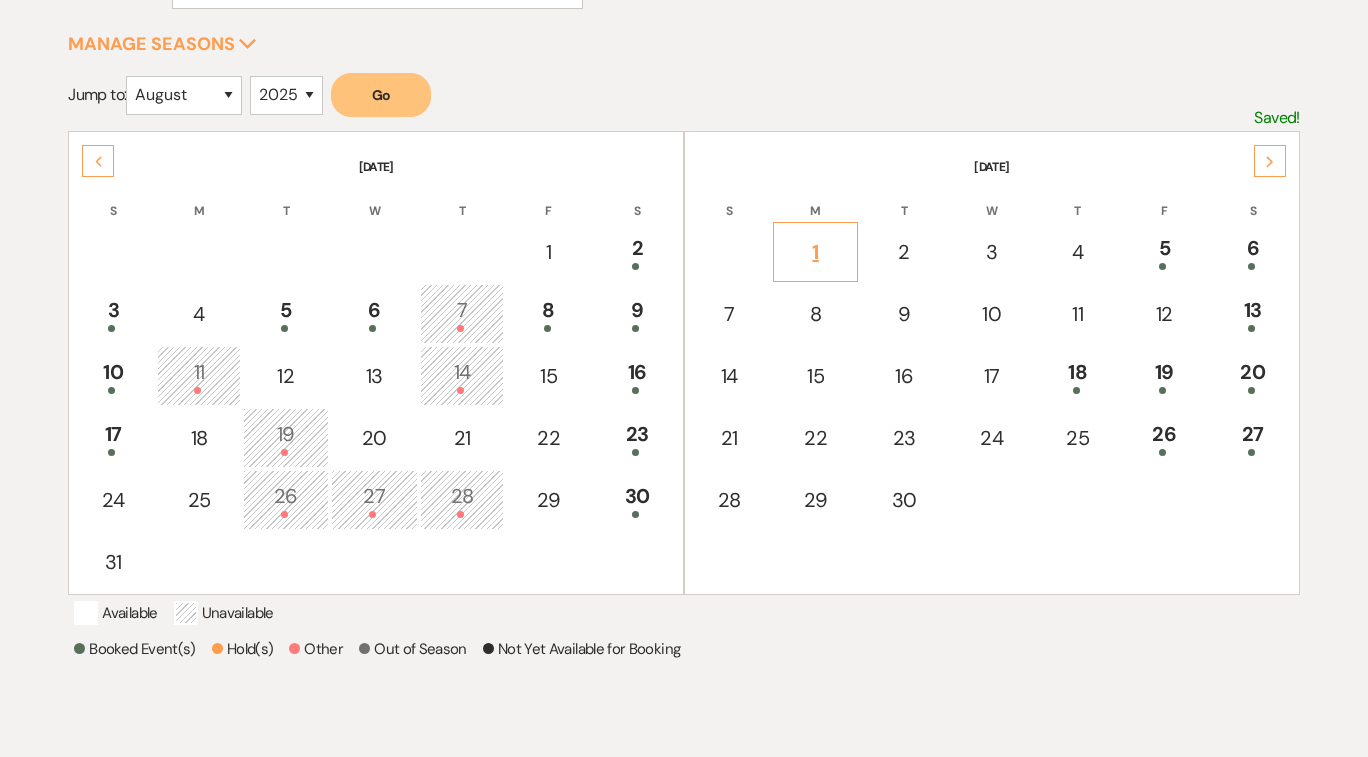 click on "1" at bounding box center (816, 252) 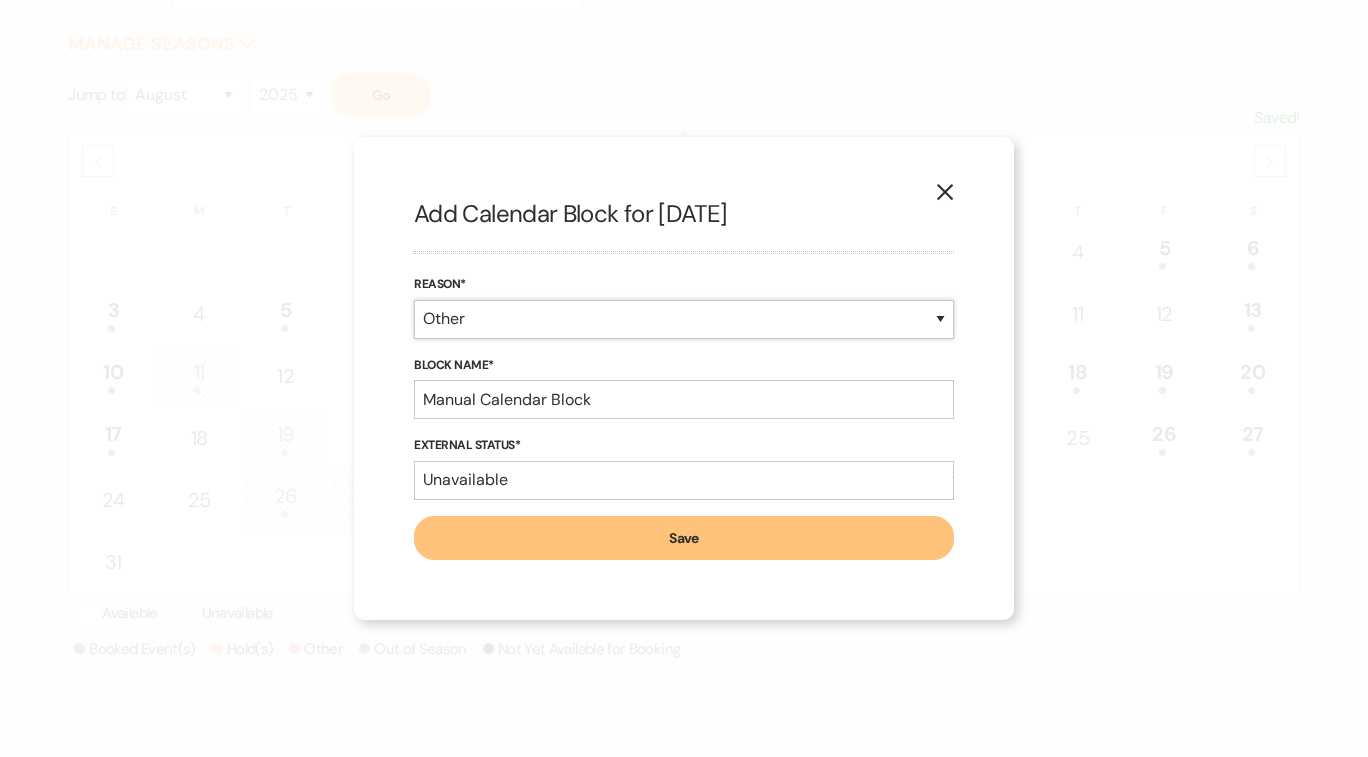 click on "Booked Event Hold Other" at bounding box center (684, 319) 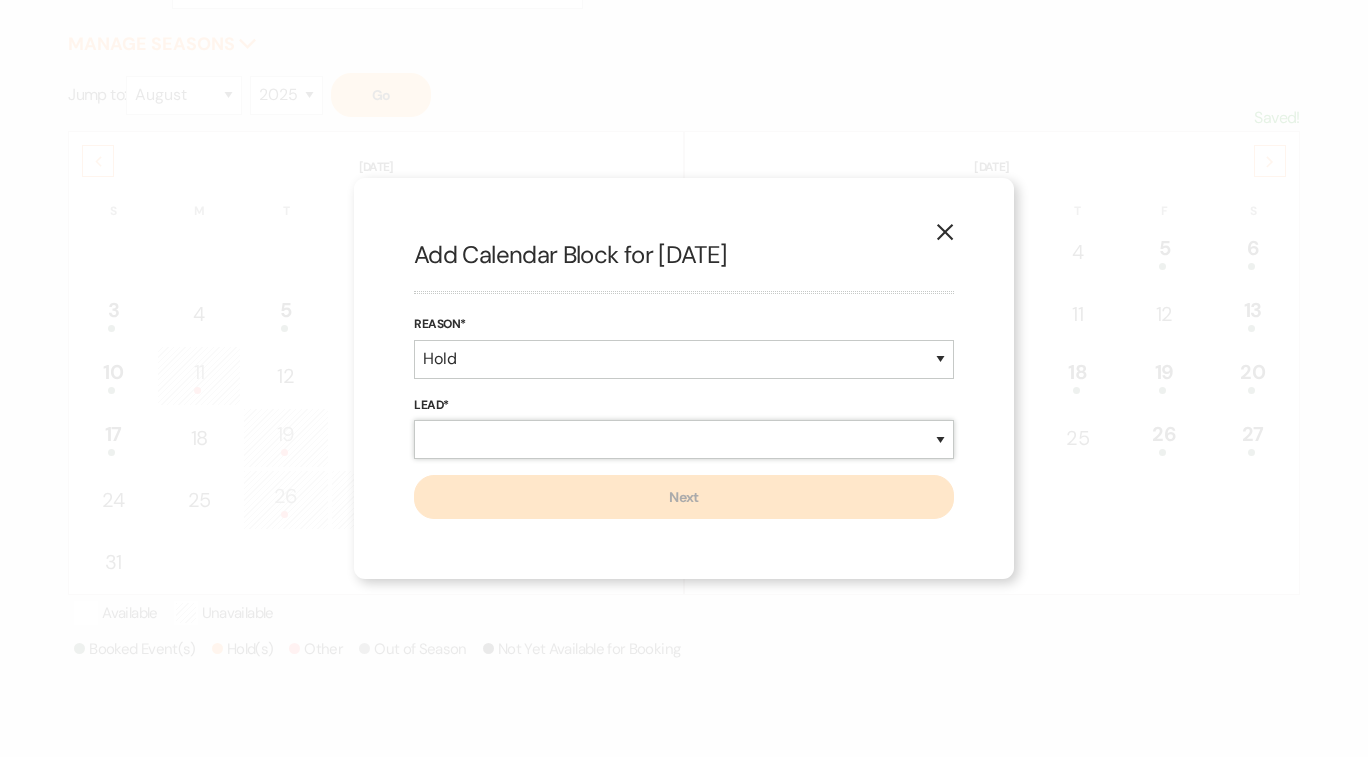 click on "New Lead Existing Lead" at bounding box center (684, 439) 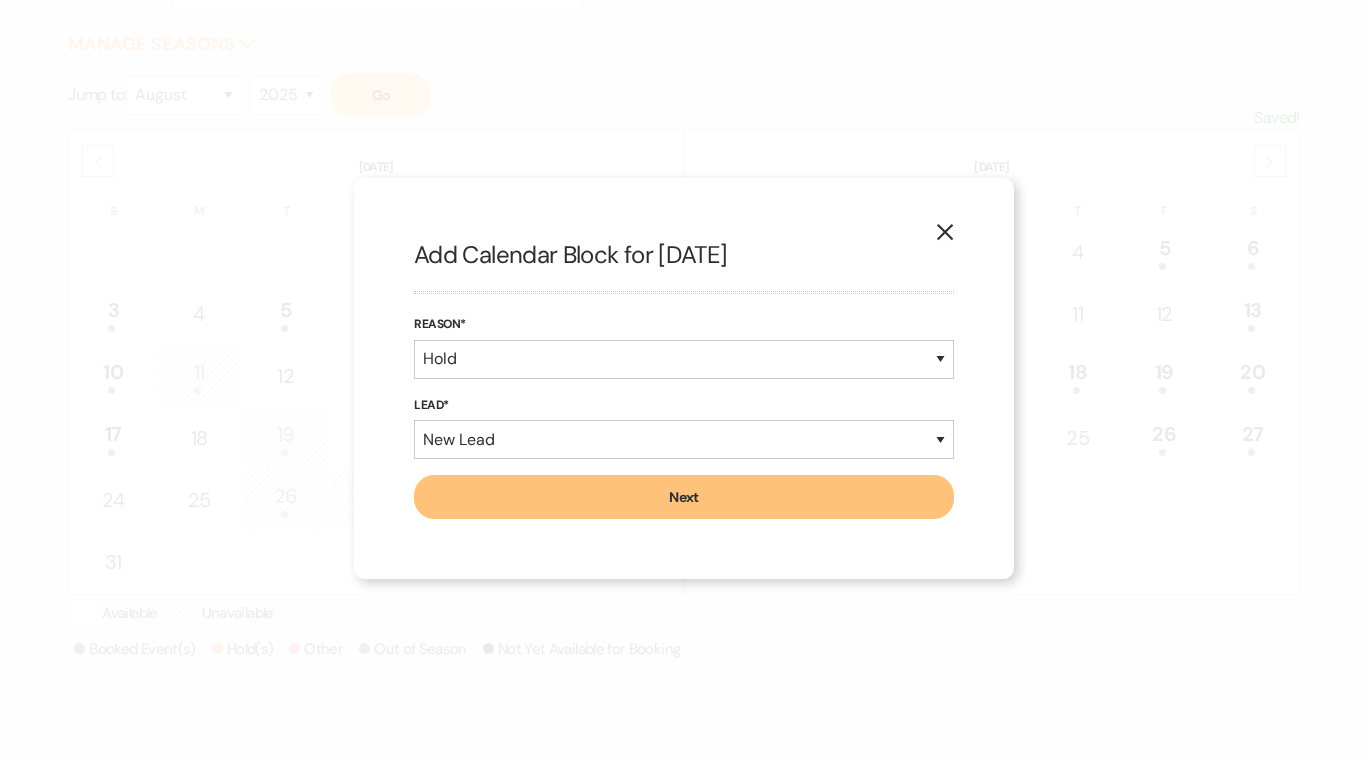 click on "Next" at bounding box center [684, 497] 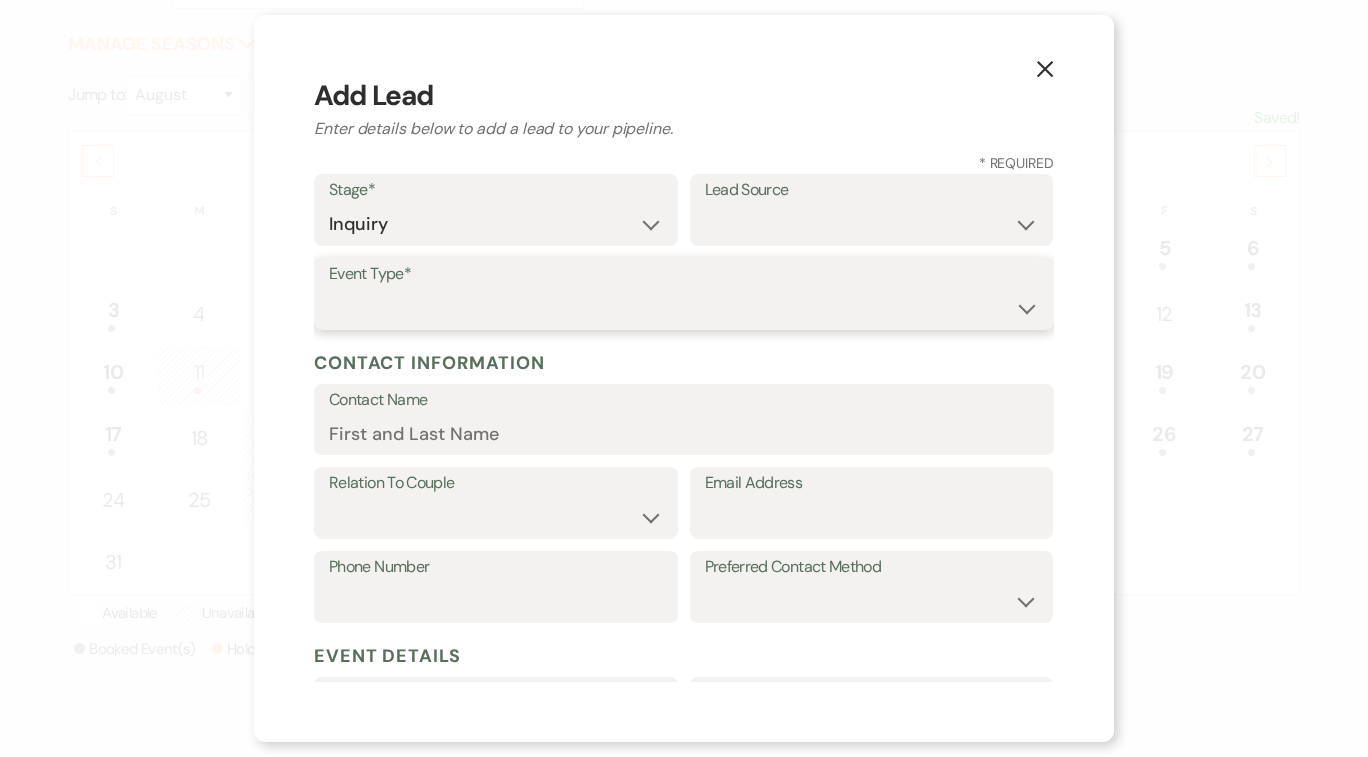 click on "Wedding Anniversary Party Baby Shower Bachelorette / Bachelor Party Birthday Party Bridal Shower Brunch Community Event Concert Corporate Event Elopement End of Life Celebration Engagement Party Fundraiser Graduation Party Micro Wedding Prom Quinceañera Rehearsal Dinner Religious Event Retreat Other" at bounding box center [684, 308] 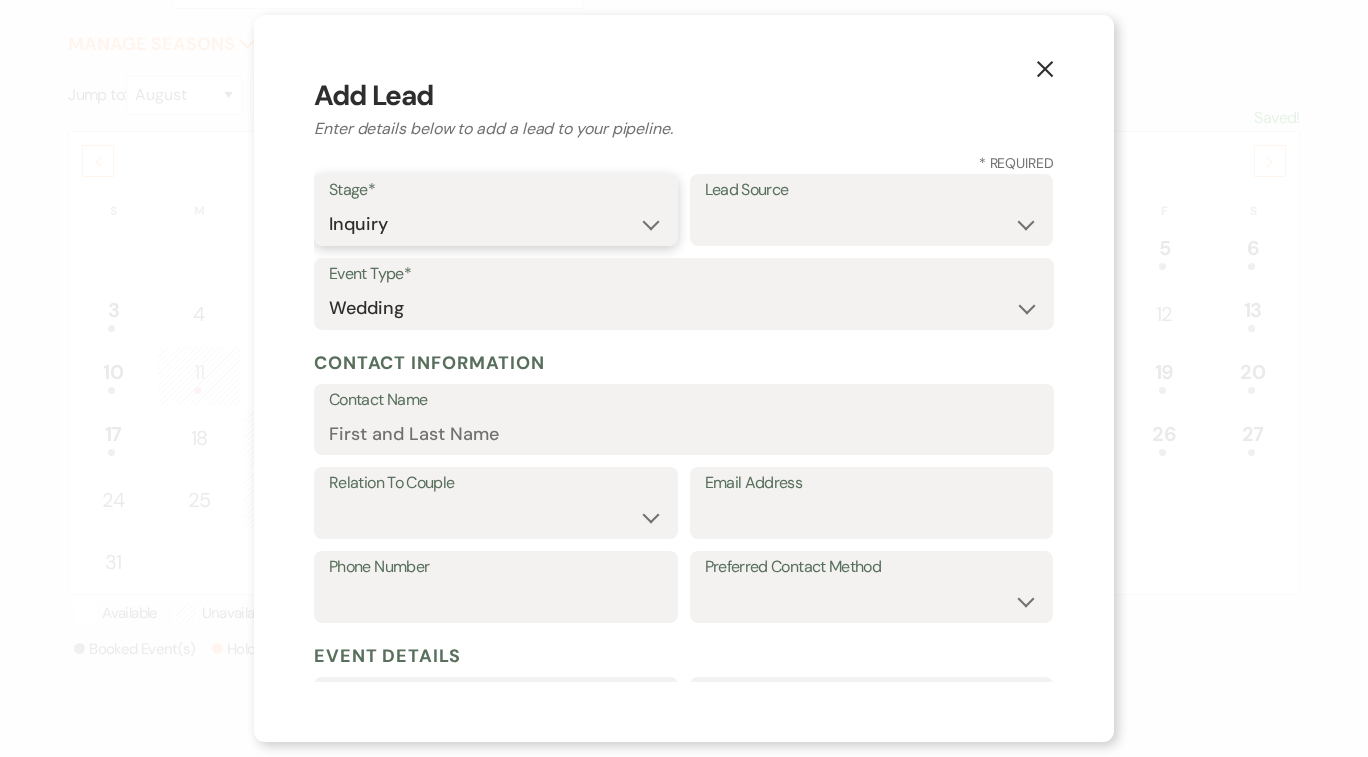 click on "Inquiry Follow Up Tour Requested Tour Confirmed Toured Proposal Sent Booked Lost" at bounding box center [496, 224] 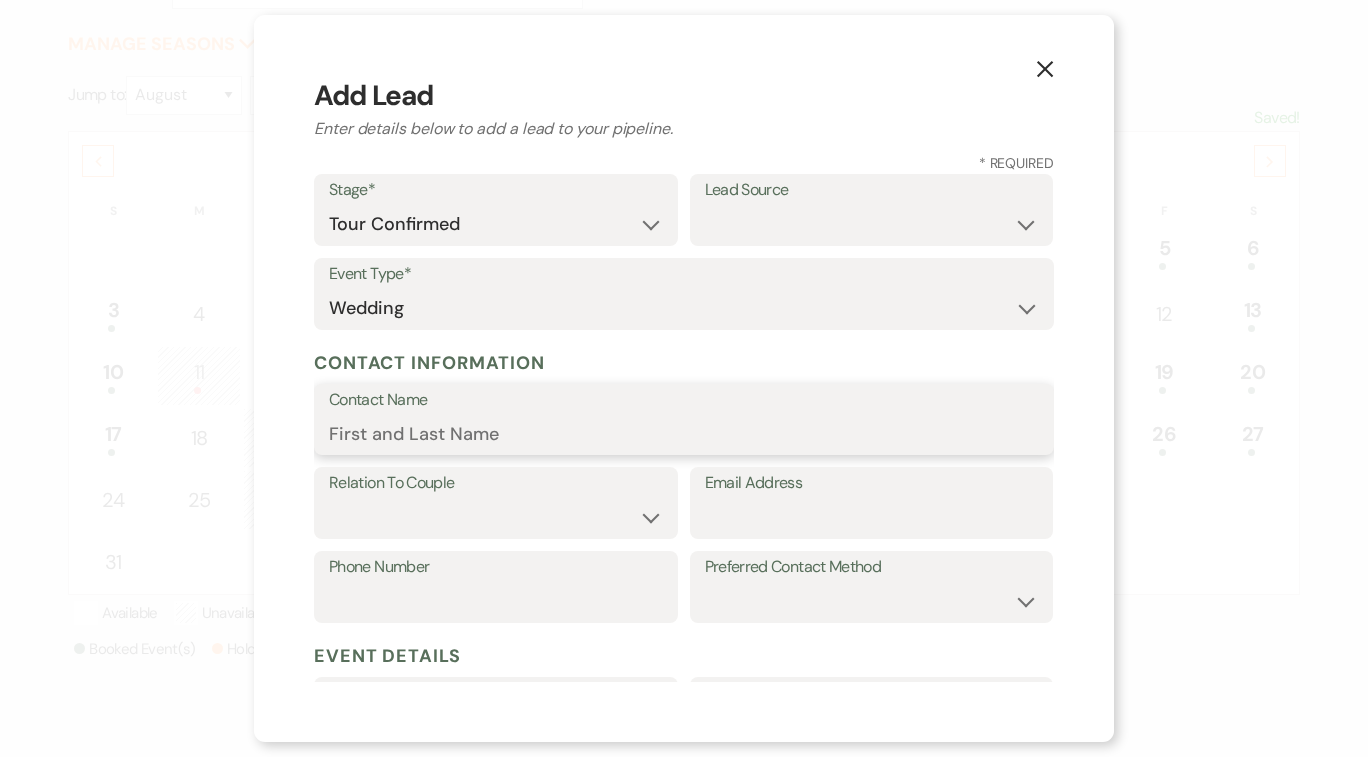 click on "Contact Name" at bounding box center [684, 433] 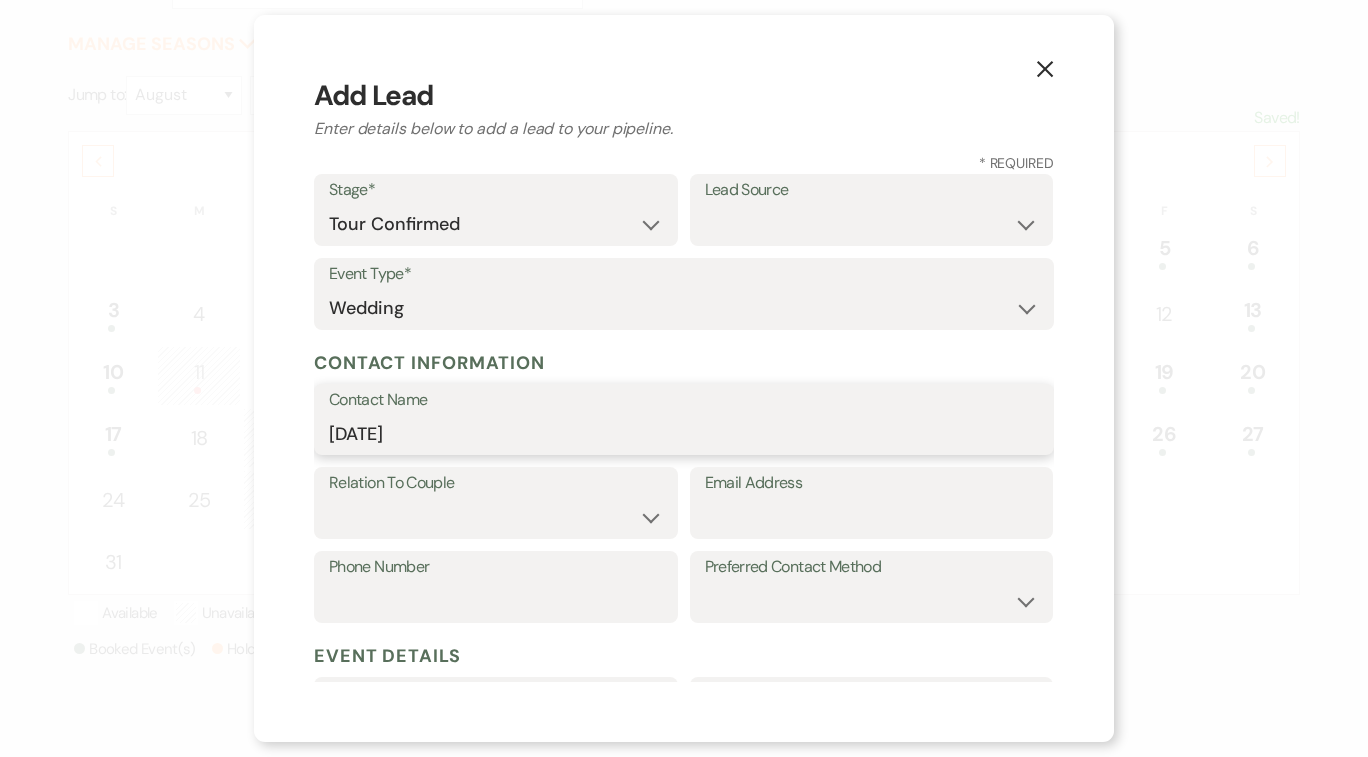 type on "[DATE]" 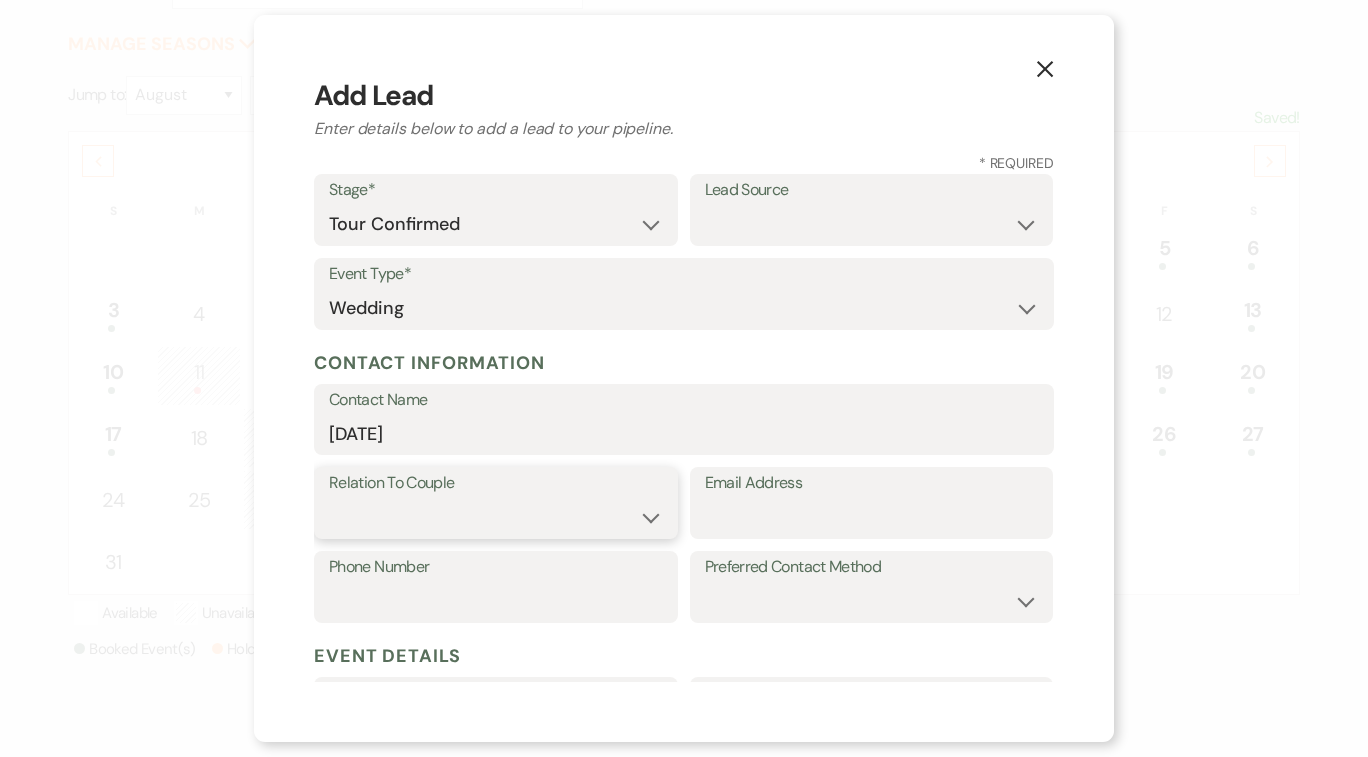 click on "Couple Planner Parent of Couple Family Member Friend Other" at bounding box center [496, 517] 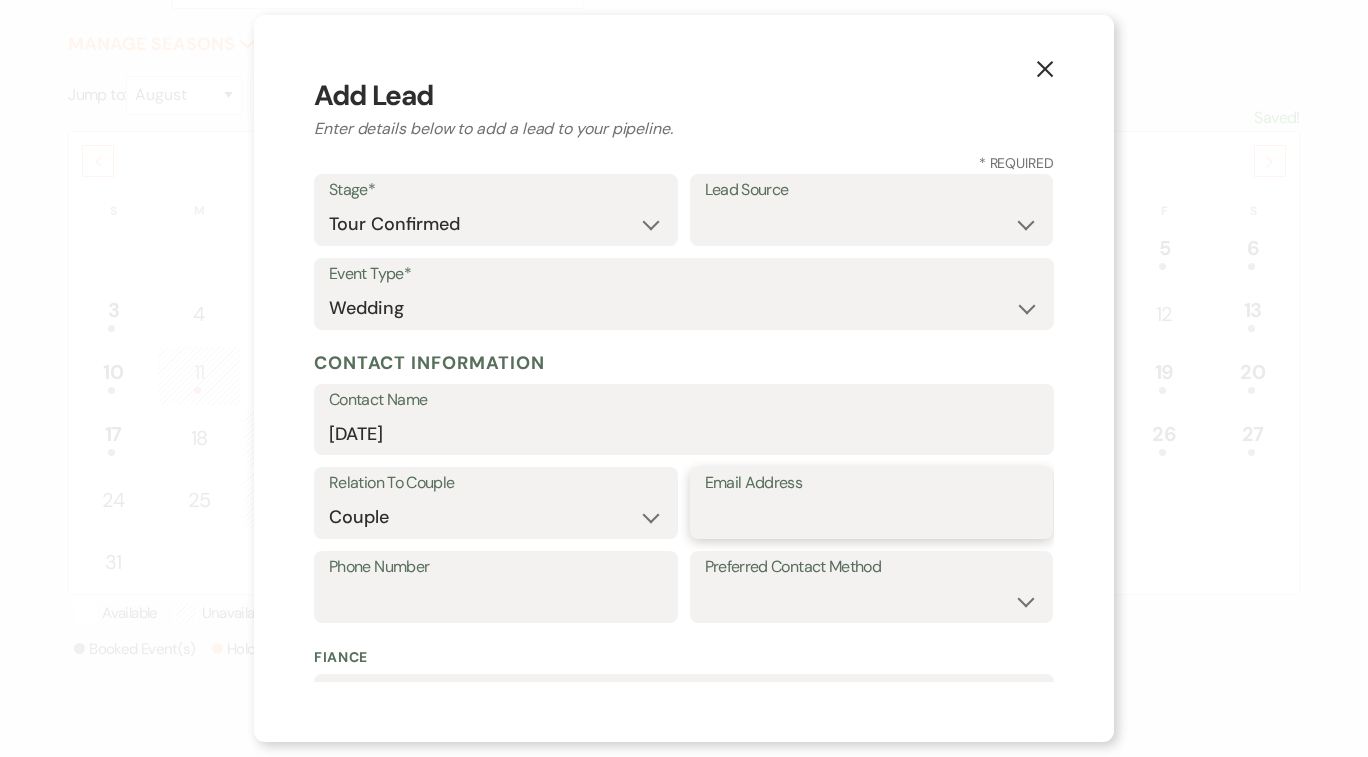 click on "Email Address" at bounding box center [872, 517] 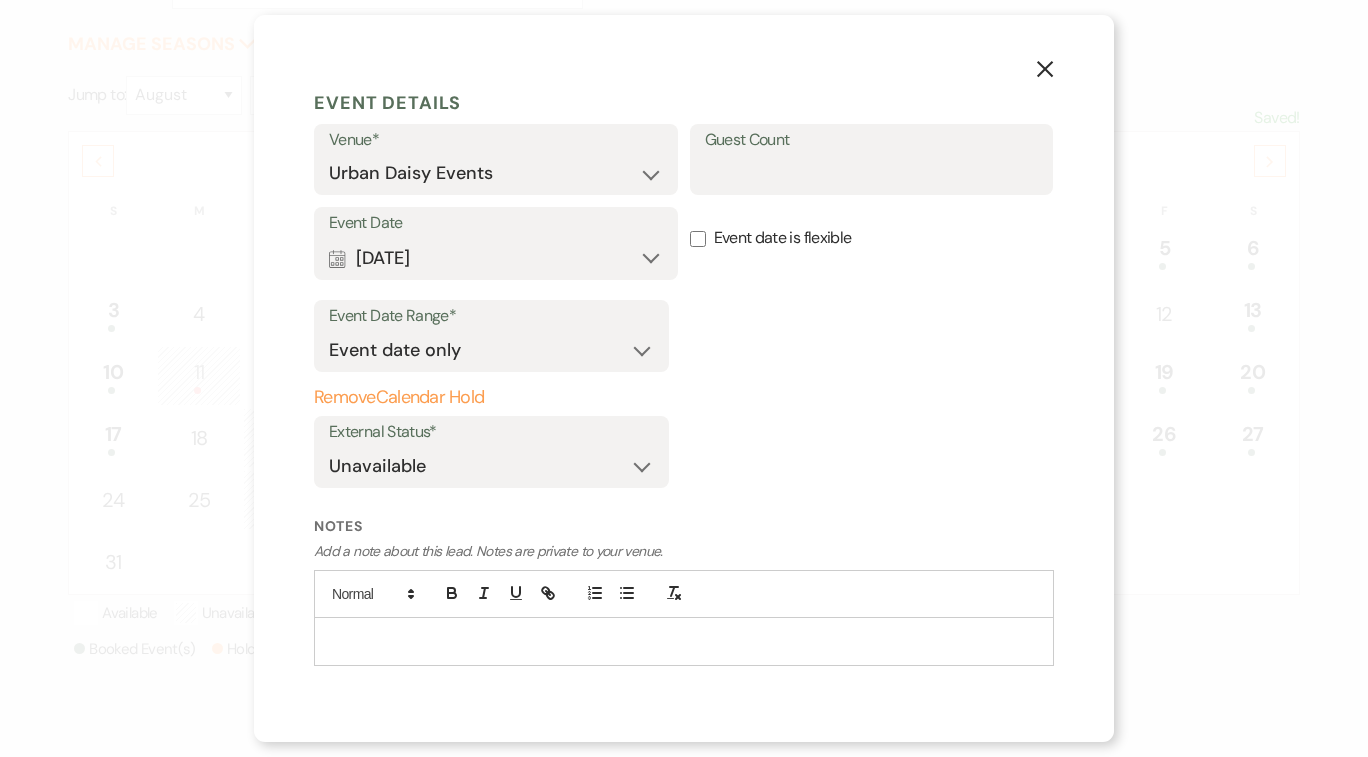 scroll, scrollTop: 803, scrollLeft: 0, axis: vertical 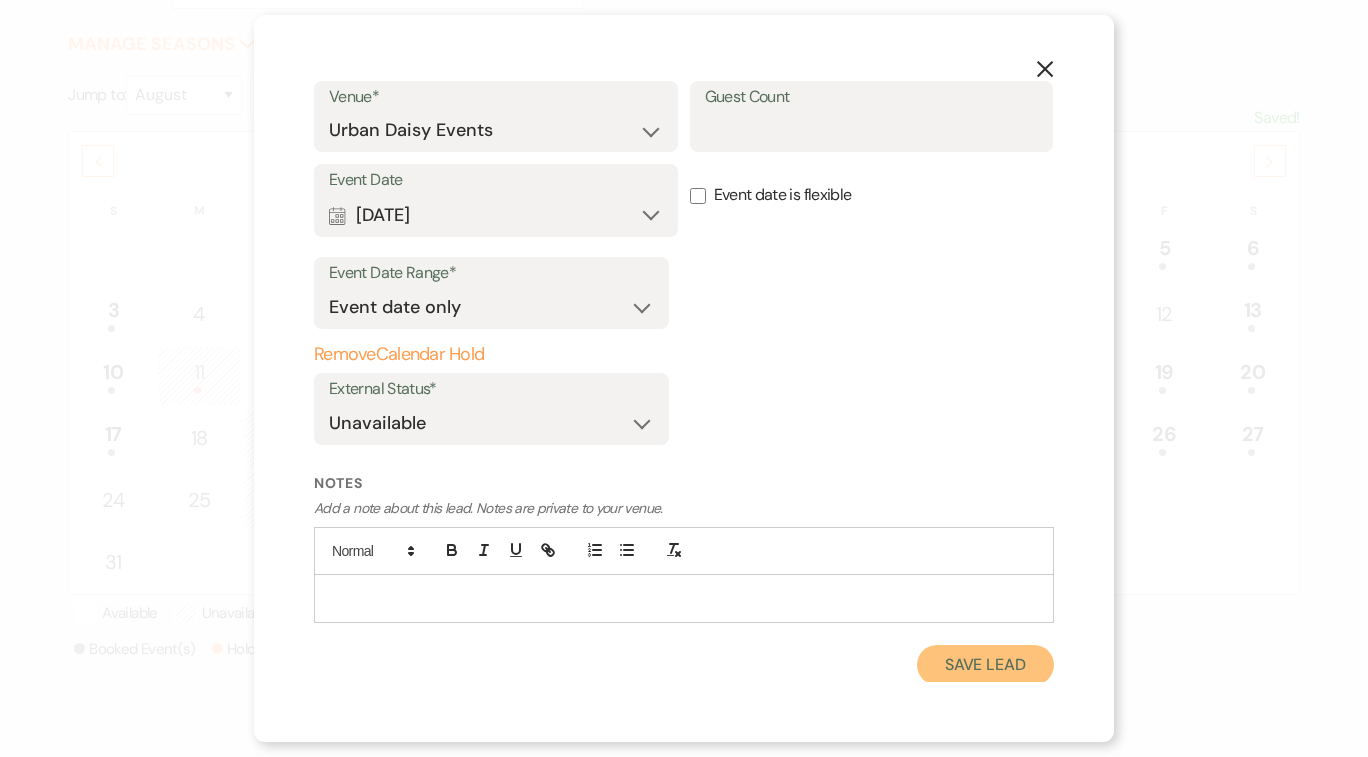 click on "Save Lead" at bounding box center [985, 665] 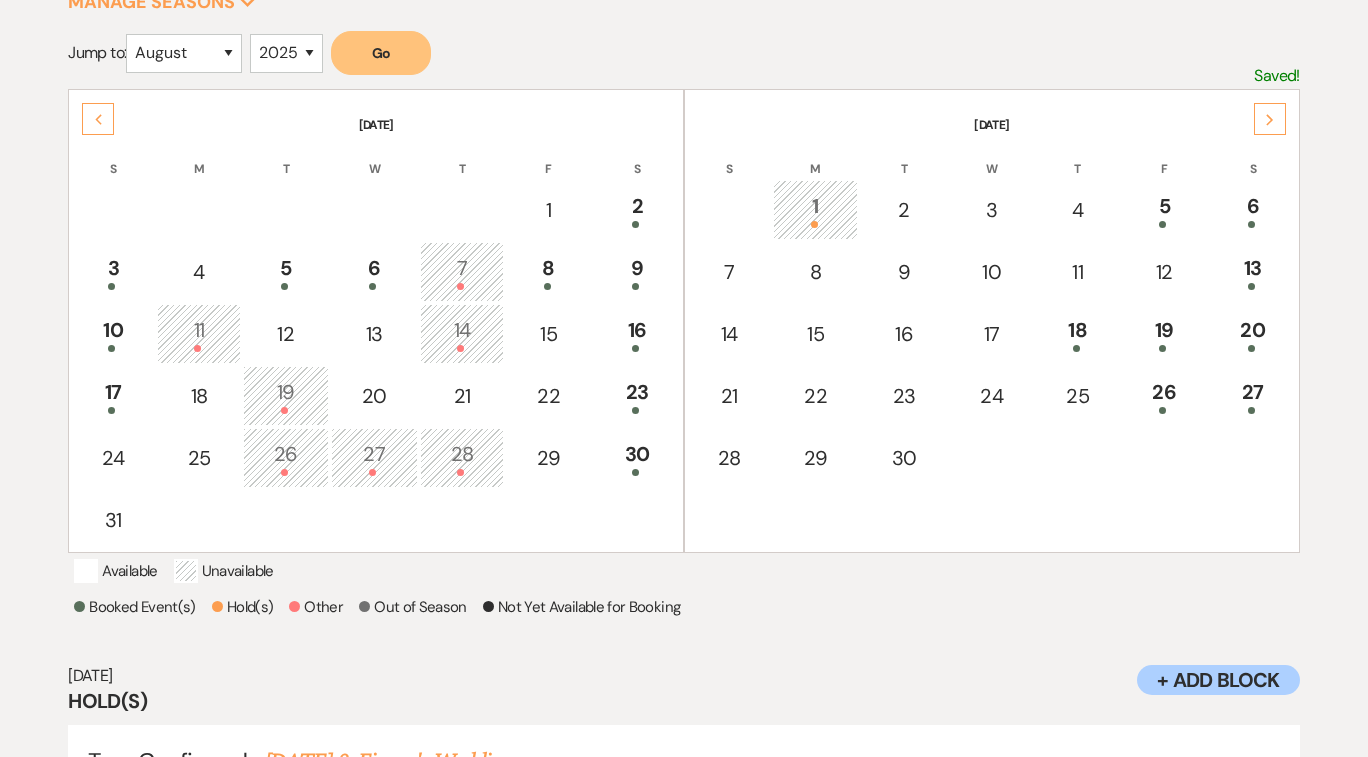 scroll, scrollTop: 284, scrollLeft: 0, axis: vertical 